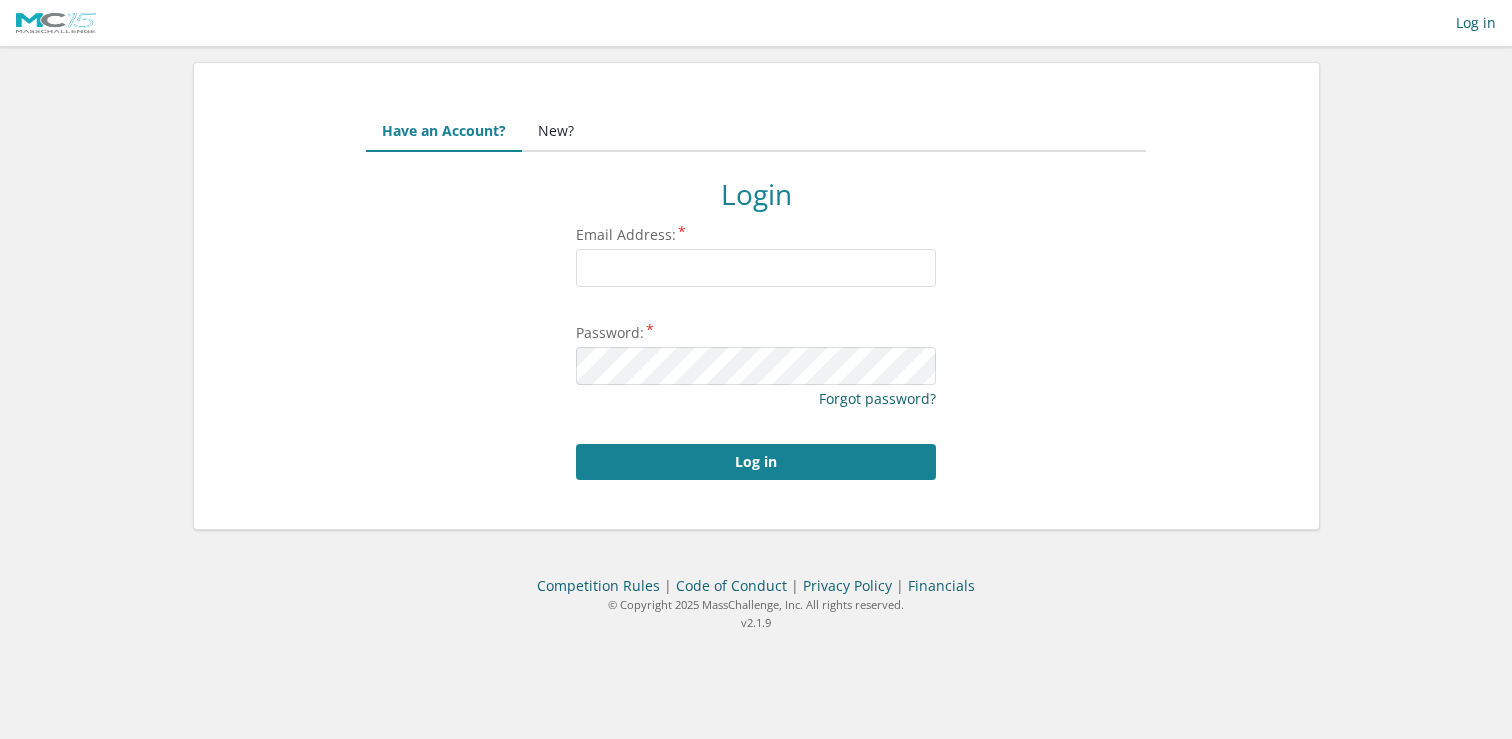 scroll, scrollTop: 0, scrollLeft: 0, axis: both 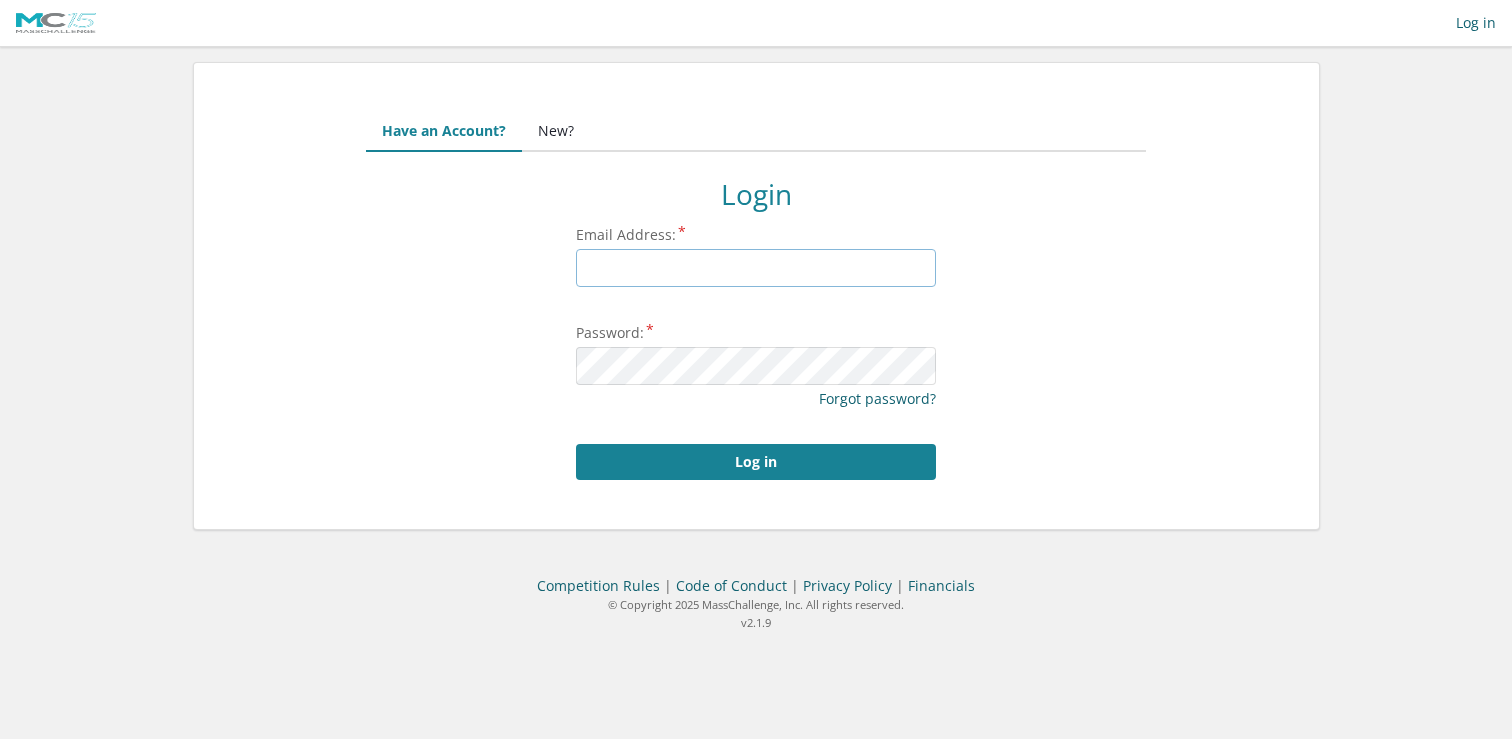 click on "Email Address:" at bounding box center (756, 268) 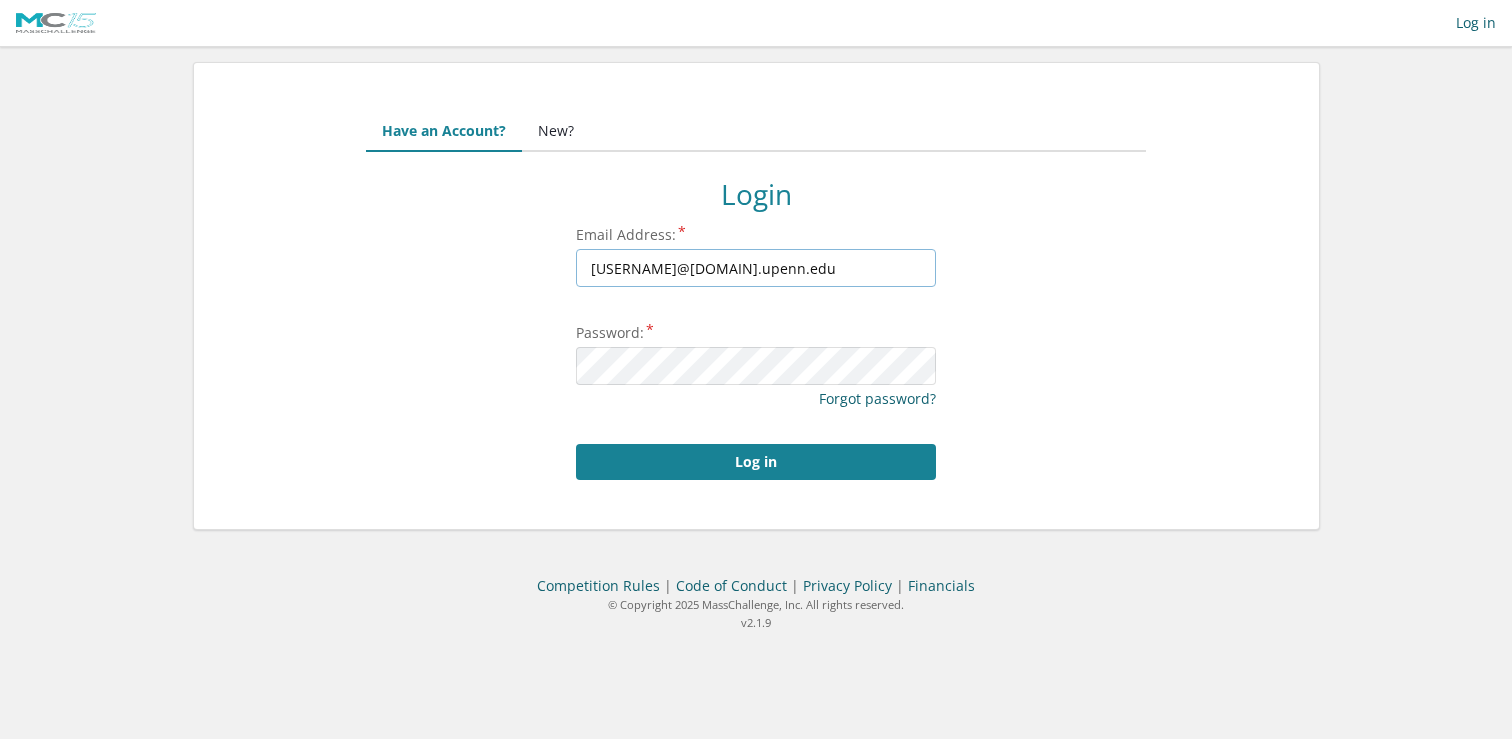 type on "jcardenas@alumni.upenn.edu" 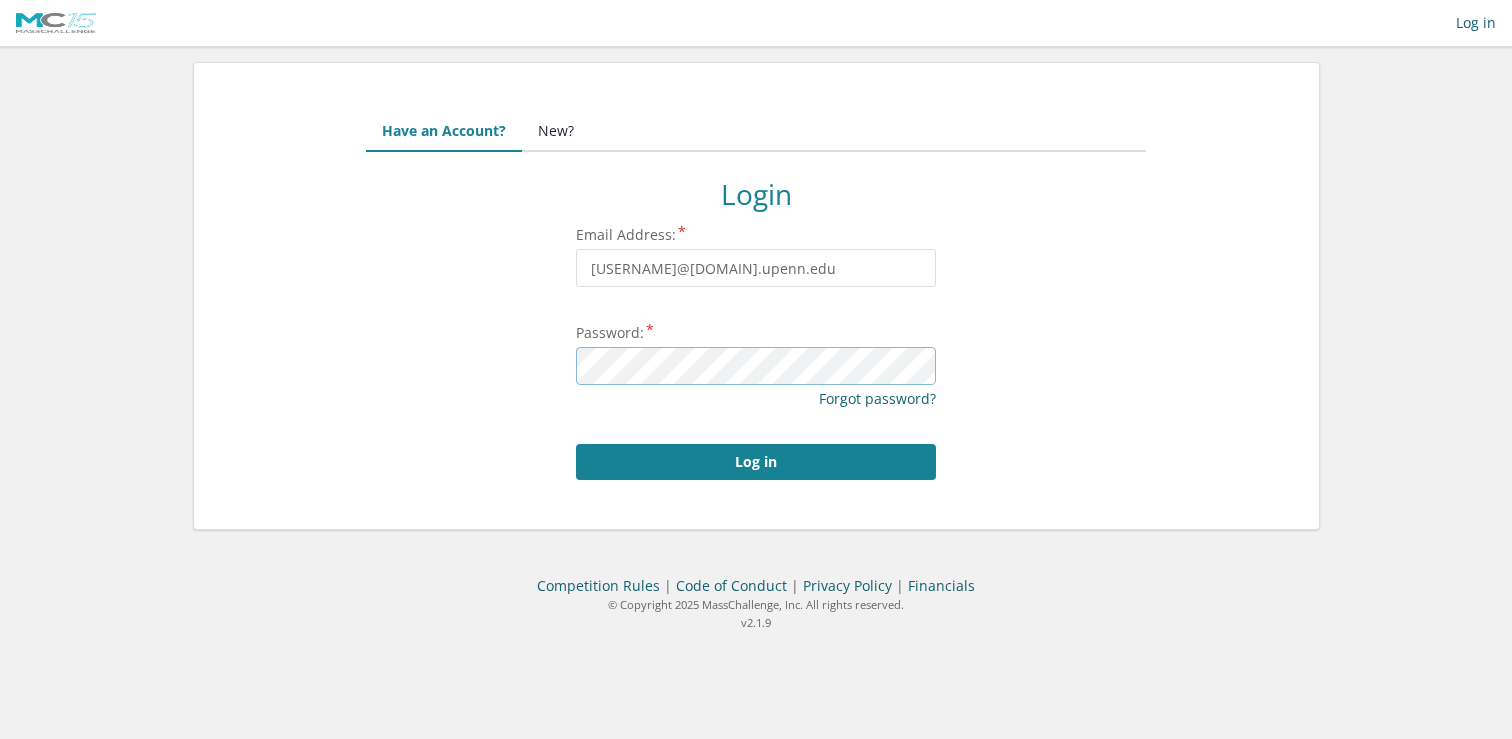 click on "Log in" at bounding box center [756, 462] 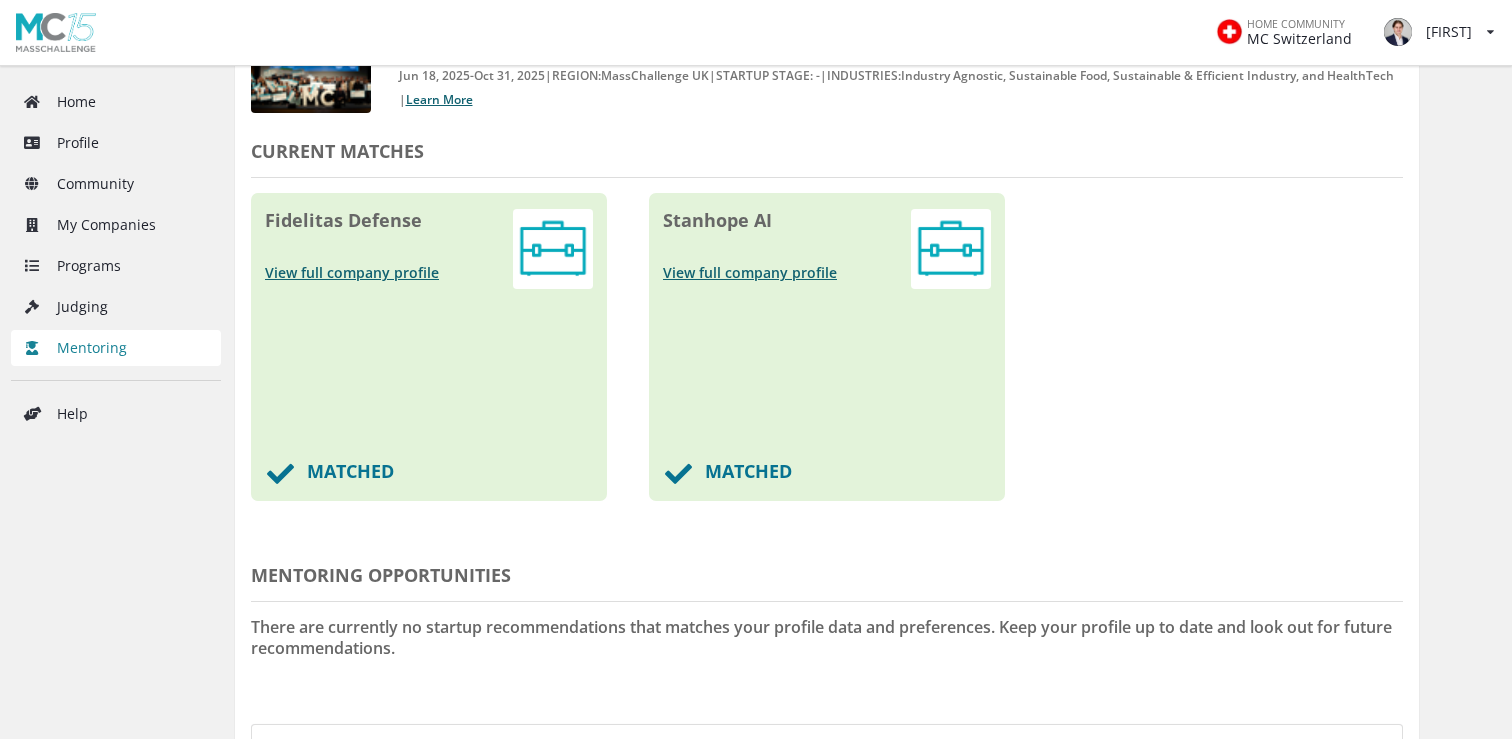 scroll, scrollTop: 239, scrollLeft: 0, axis: vertical 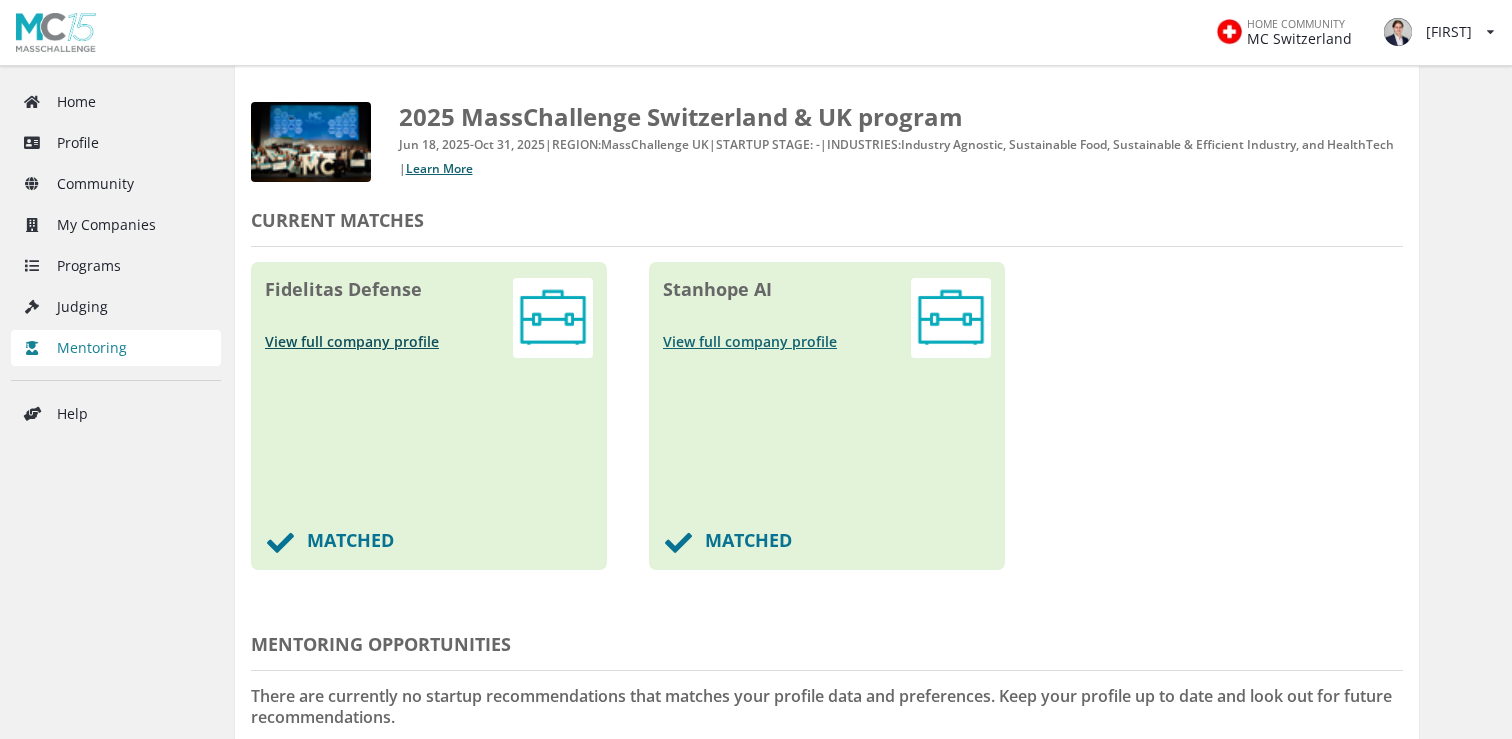 click on "View full company profile" at bounding box center (352, 341) 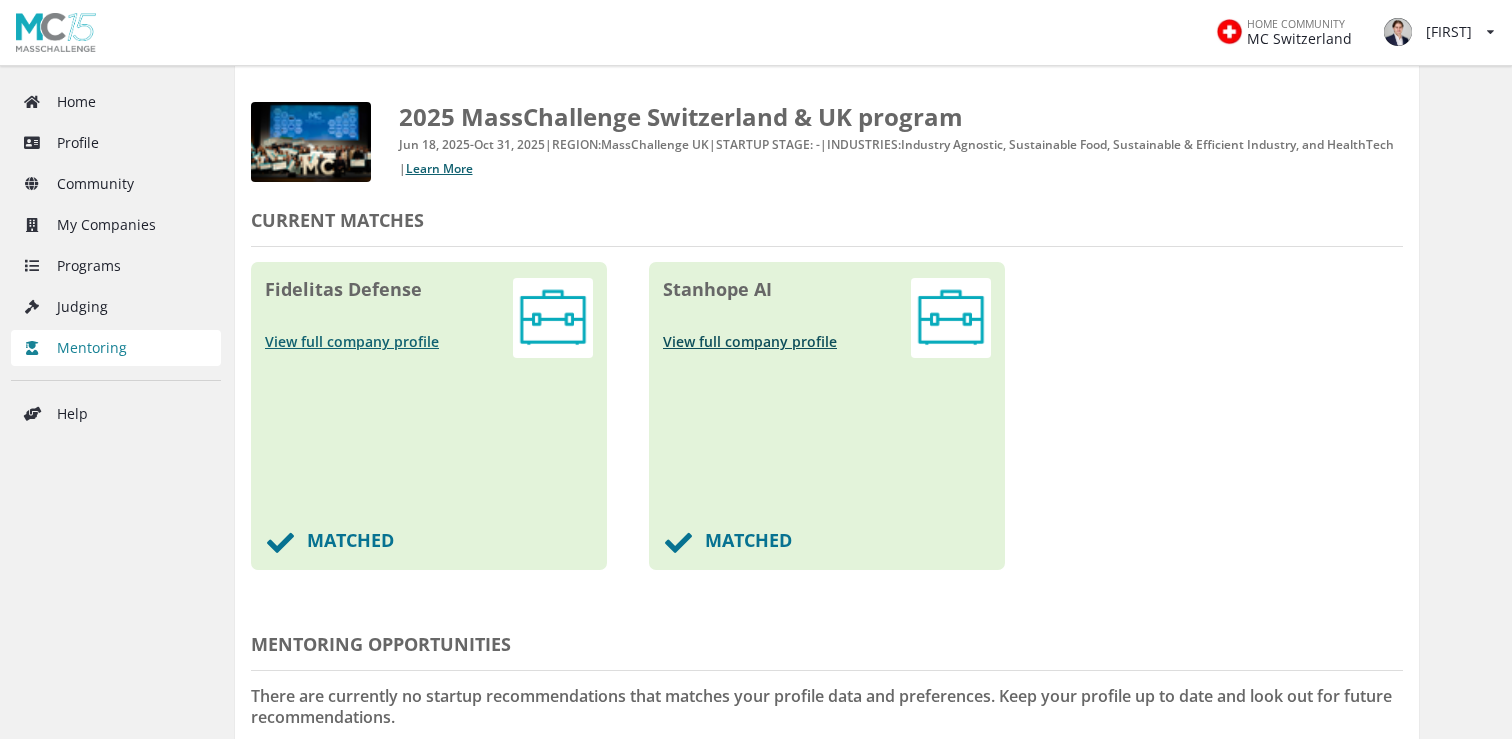 click on "View full company profile" at bounding box center [750, 341] 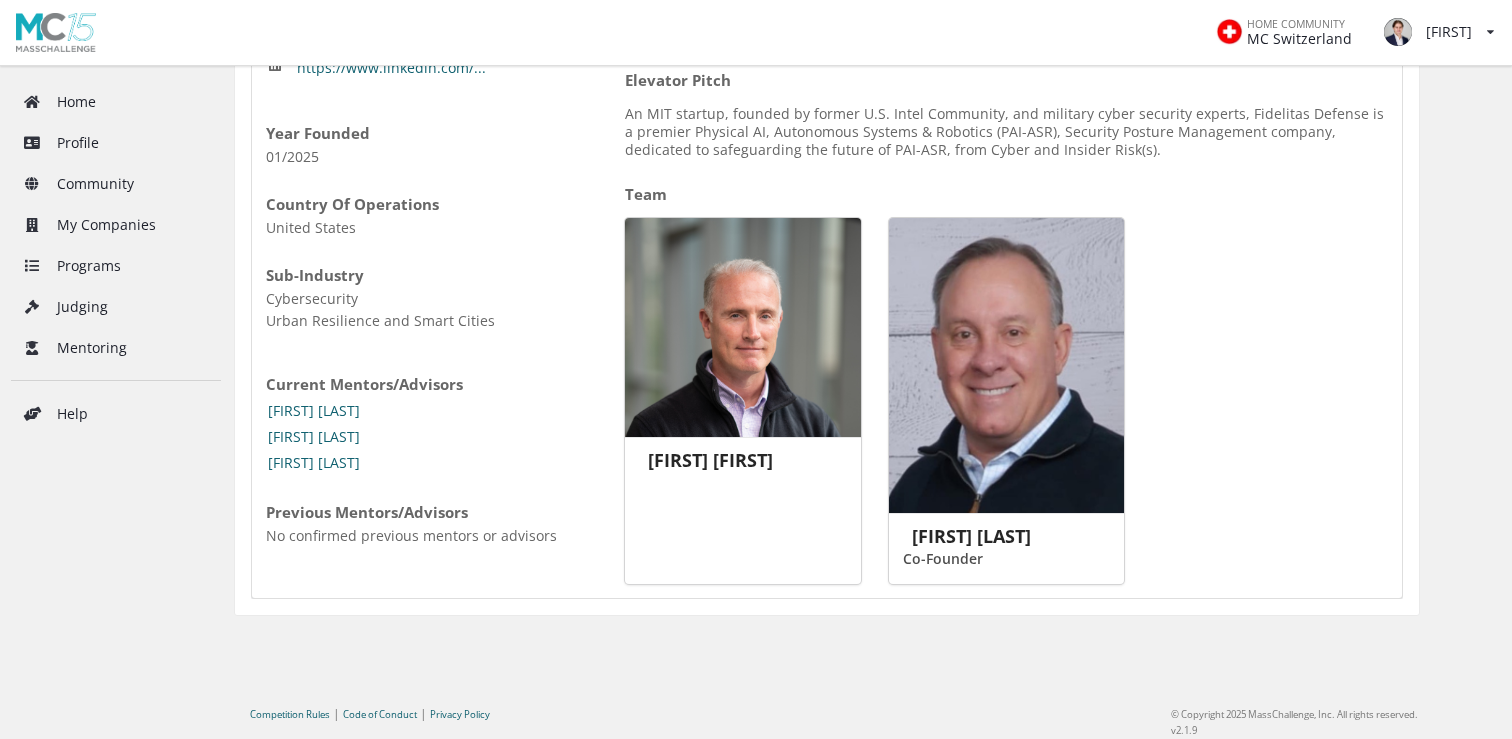 scroll, scrollTop: 291, scrollLeft: 0, axis: vertical 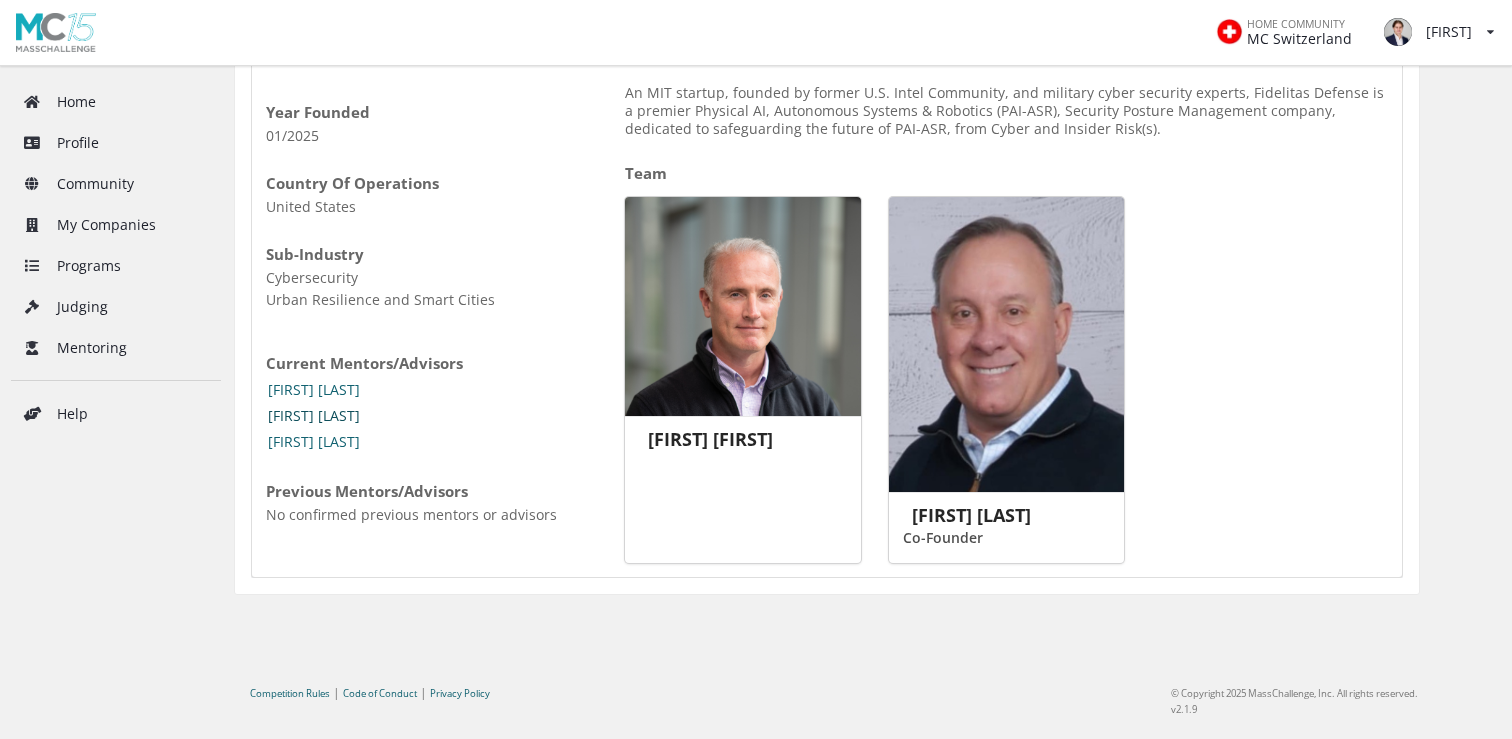 click on "[NAME]" at bounding box center [314, 416] 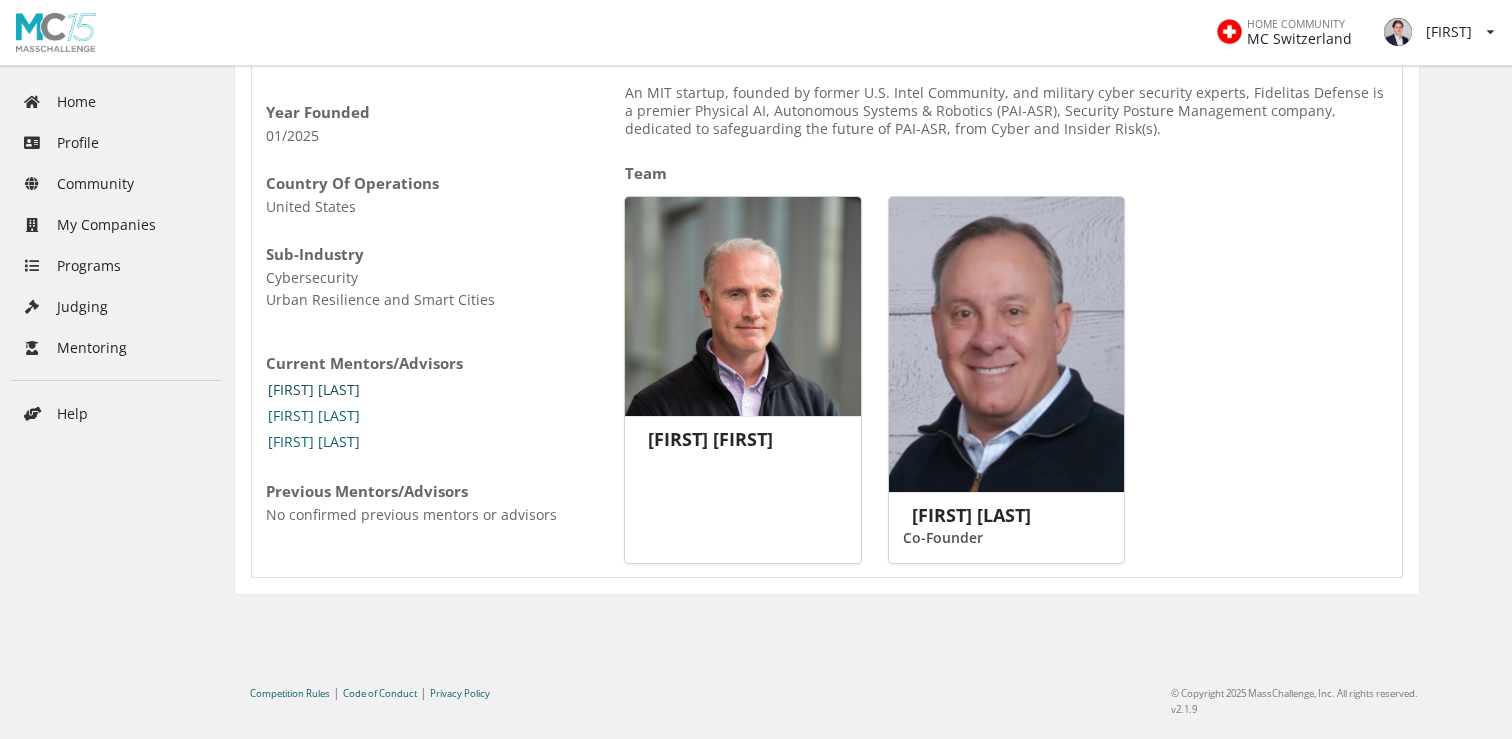 click on "Jonathan Cardenas" at bounding box center [314, 390] 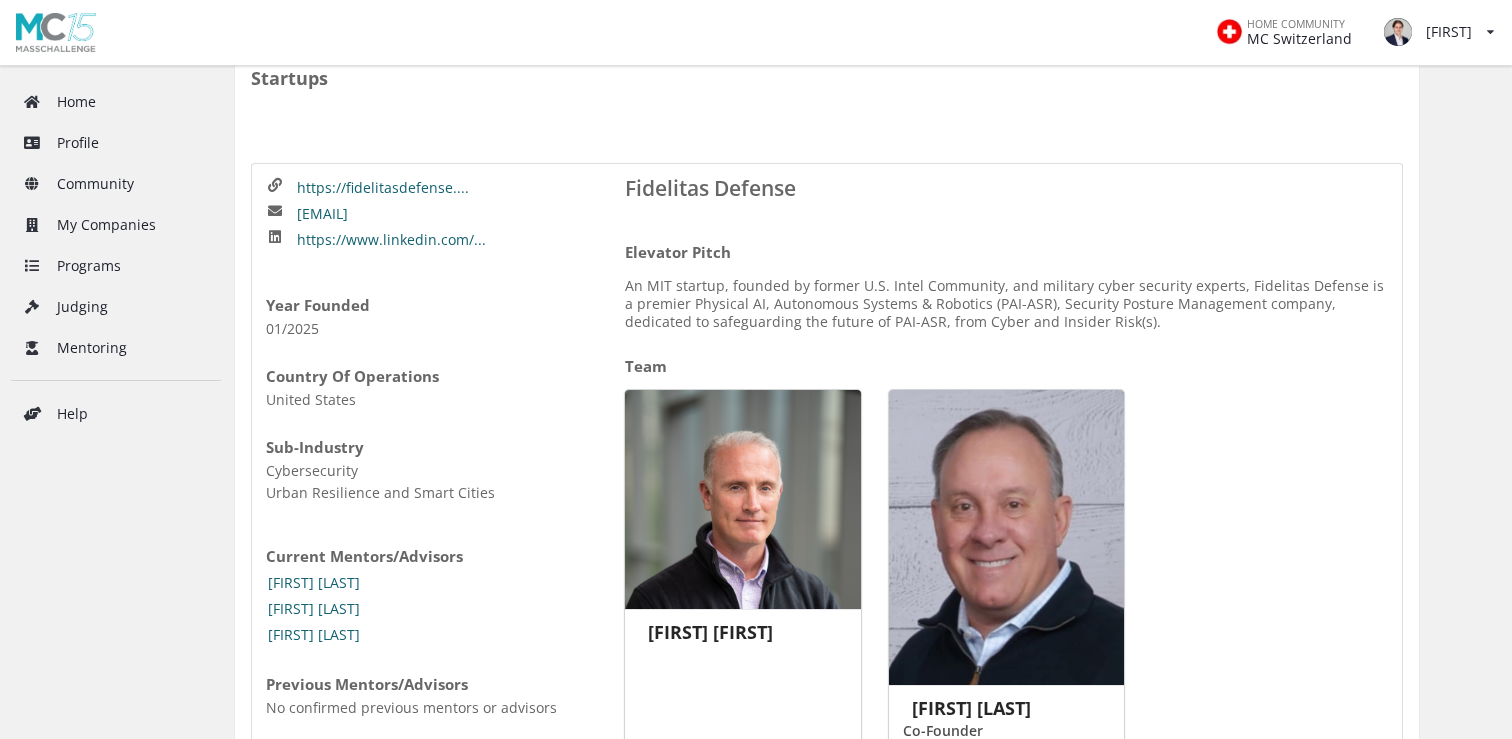 scroll, scrollTop: 133, scrollLeft: 0, axis: vertical 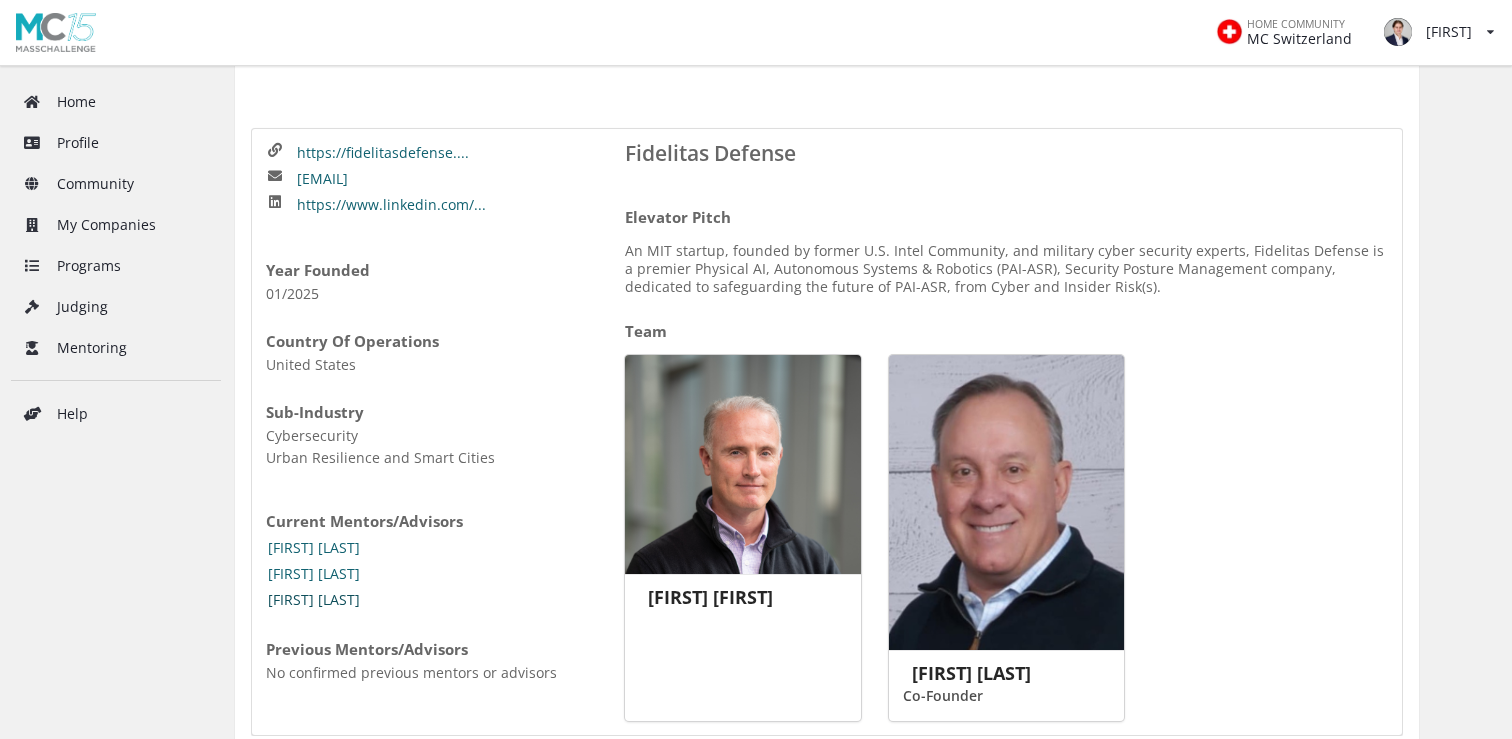 click on "Claudia Pereyra" at bounding box center [314, 600] 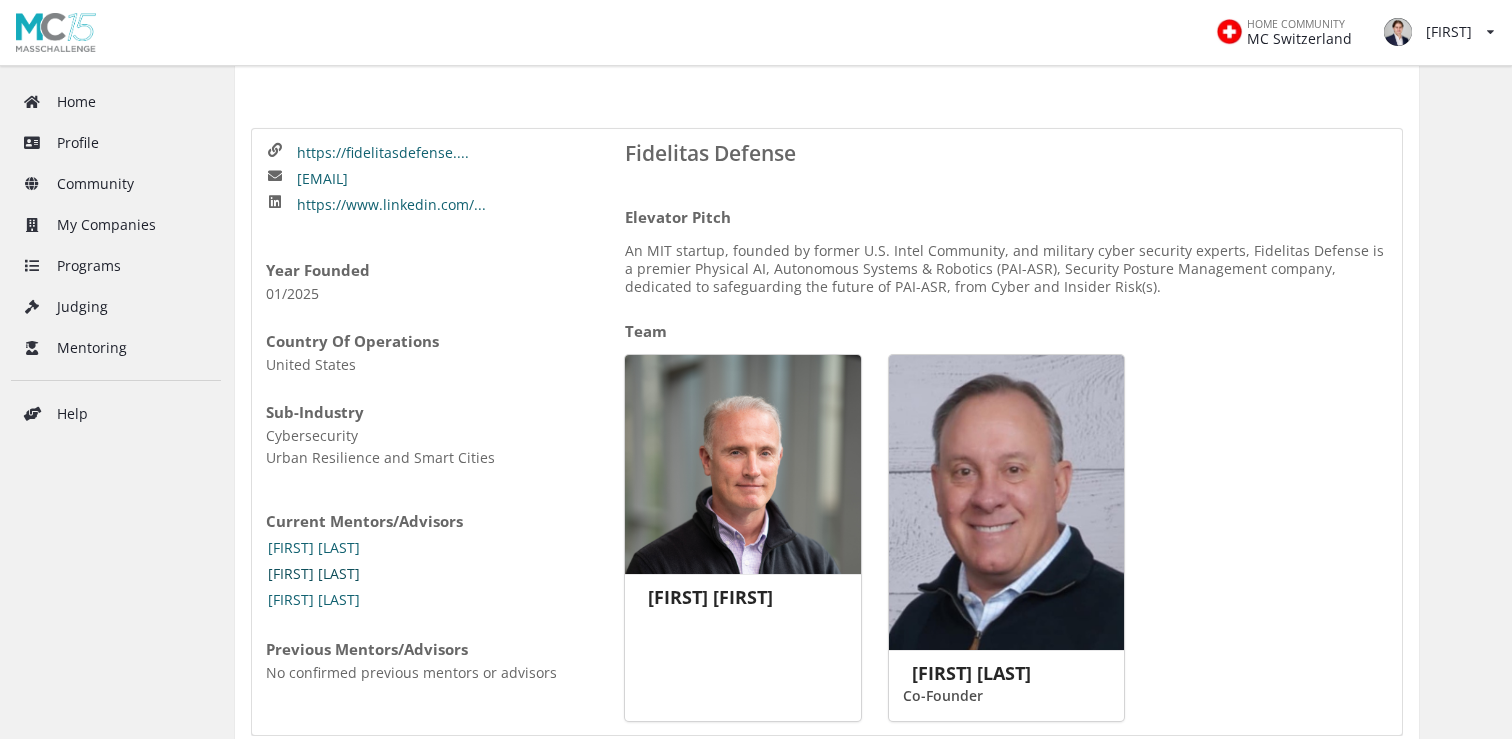 click on "[NAME]" at bounding box center (314, 574) 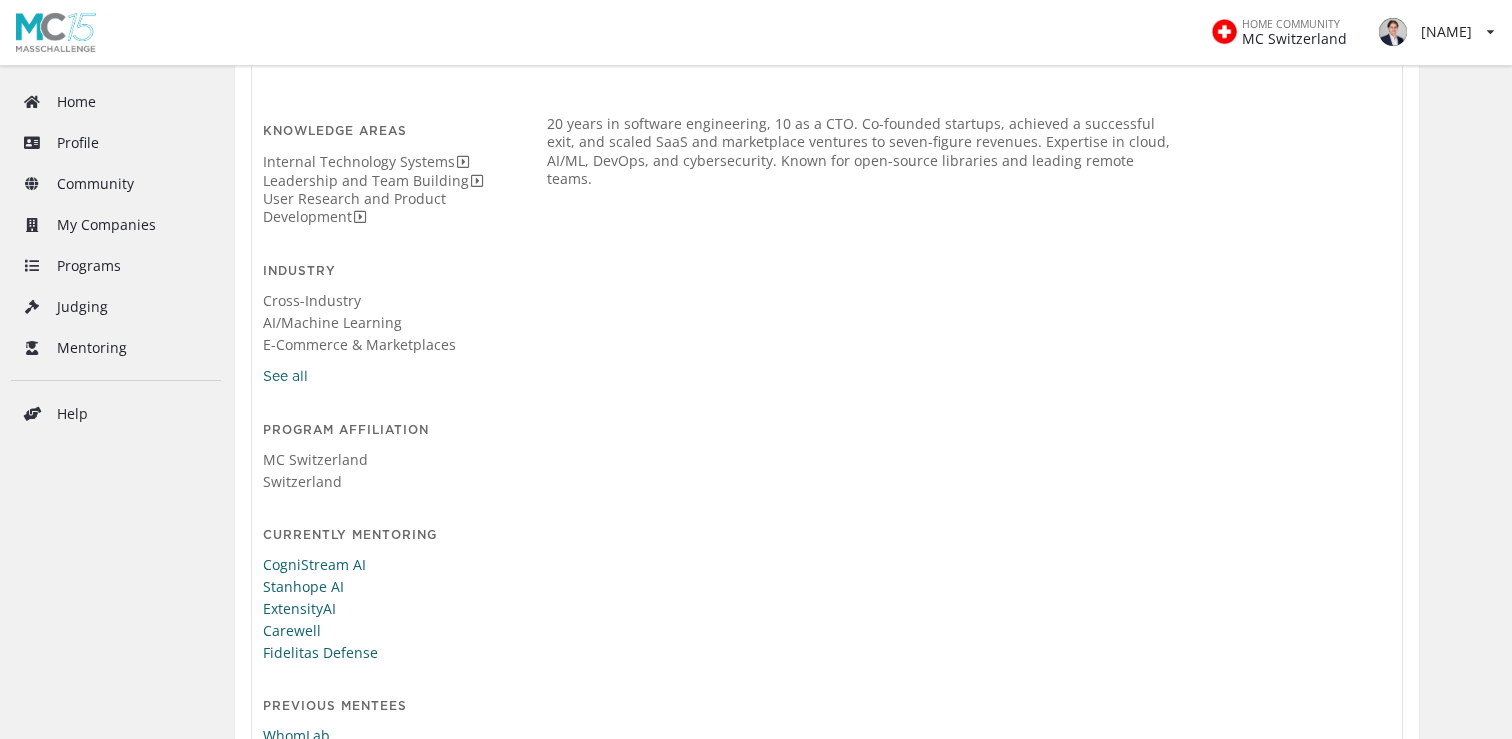 scroll, scrollTop: 390, scrollLeft: 0, axis: vertical 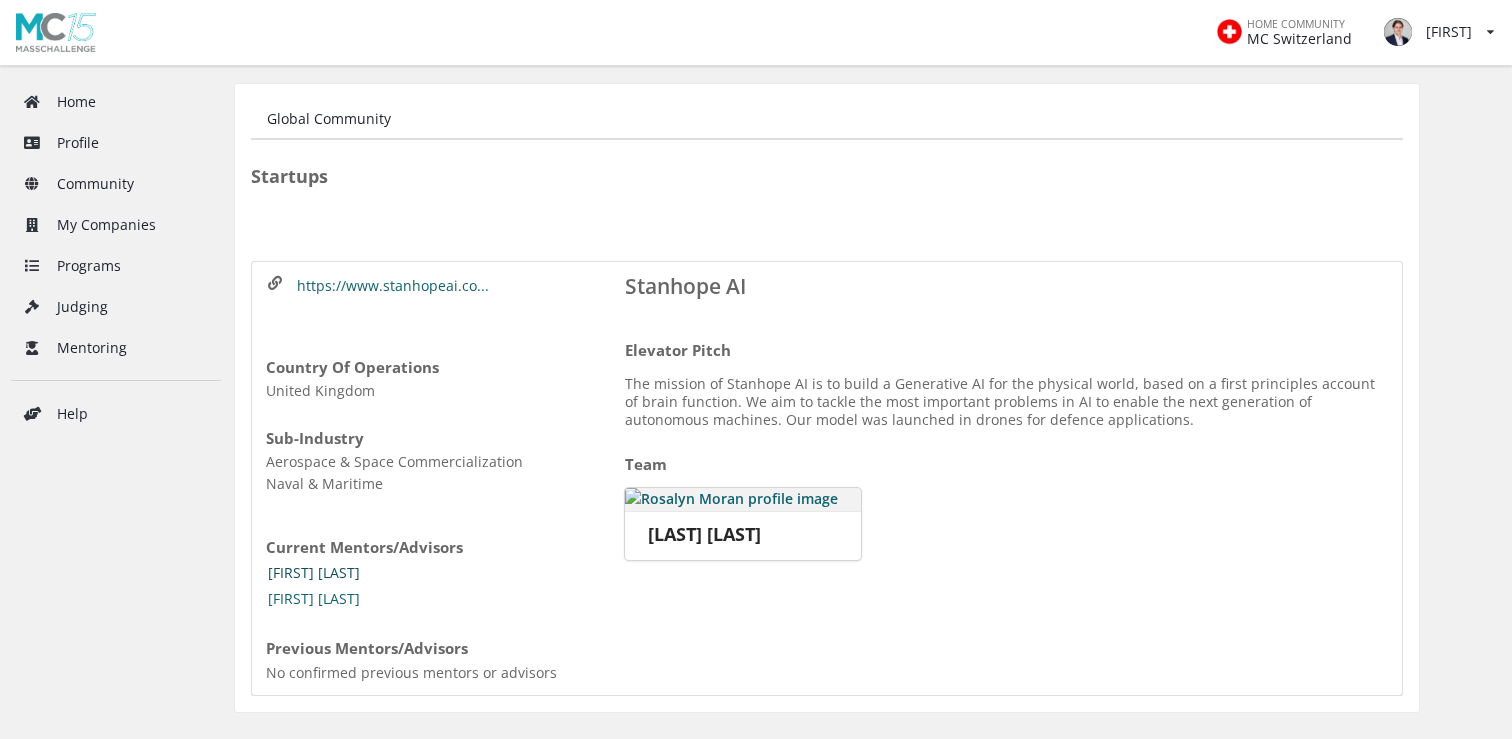 click on "[FIRST] [LAST]" at bounding box center [314, 573] 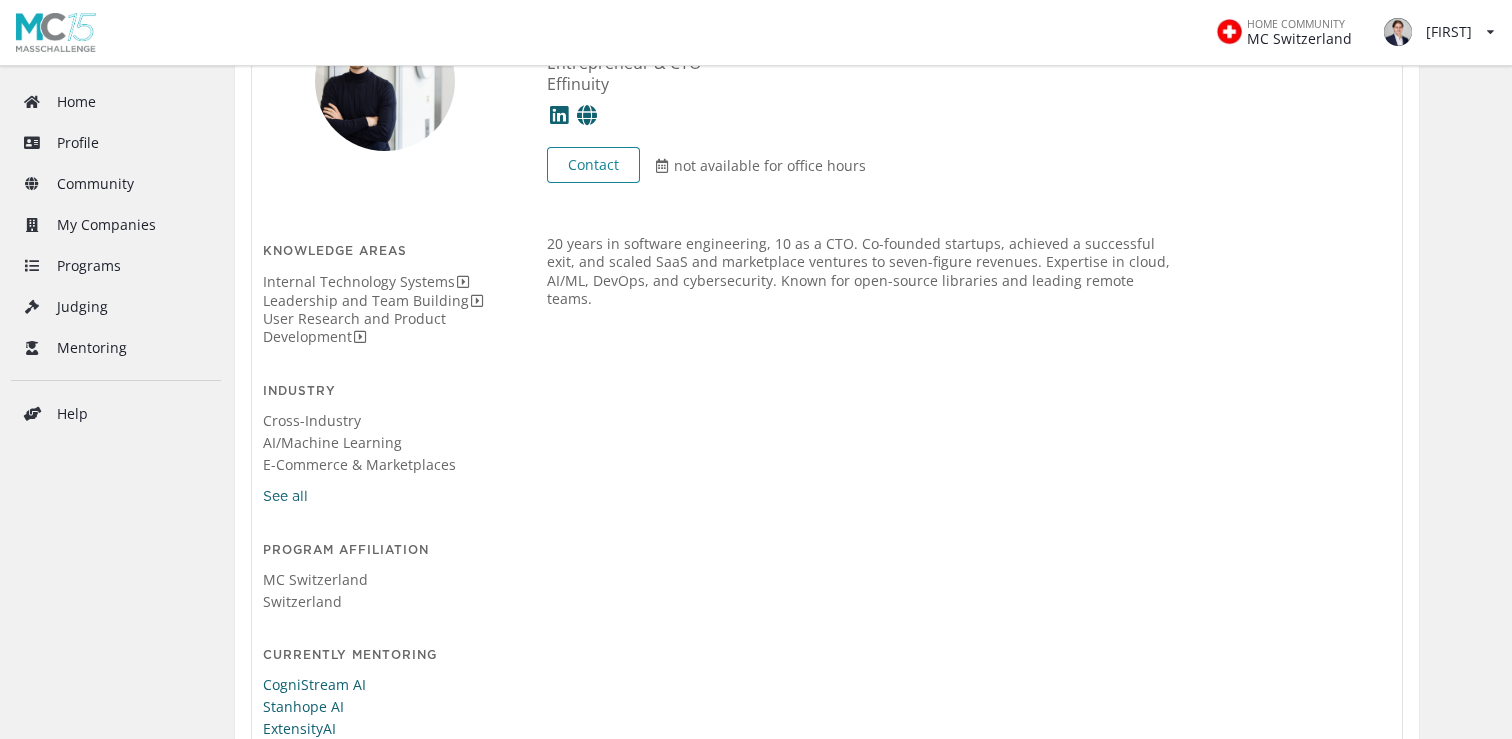 scroll, scrollTop: 262, scrollLeft: 0, axis: vertical 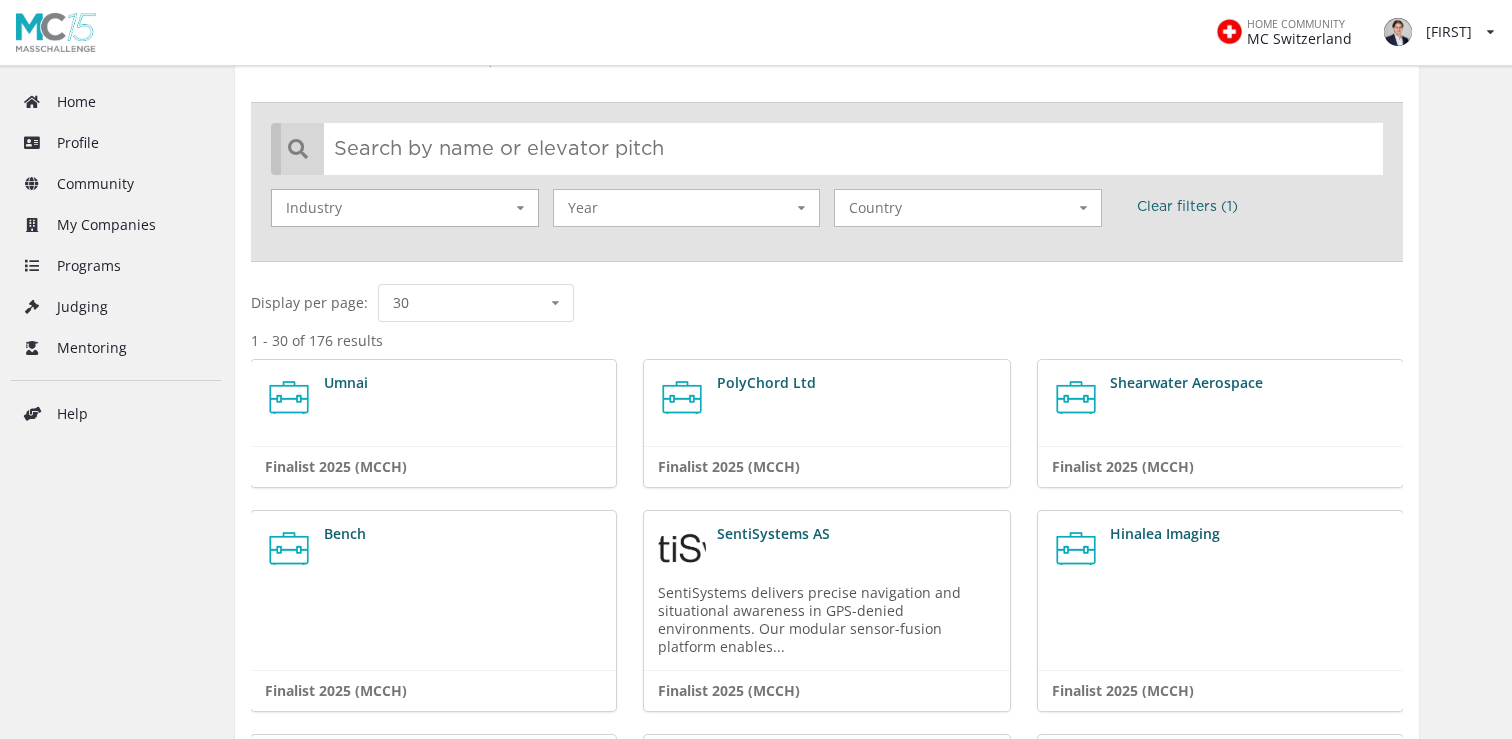 click on "Industry 55 Sustainable Food 47 Environment 31 Cross-Industry 24 Healthcare 13 Industry 4.0 6 Security and Resiliency" at bounding box center [405, 208] 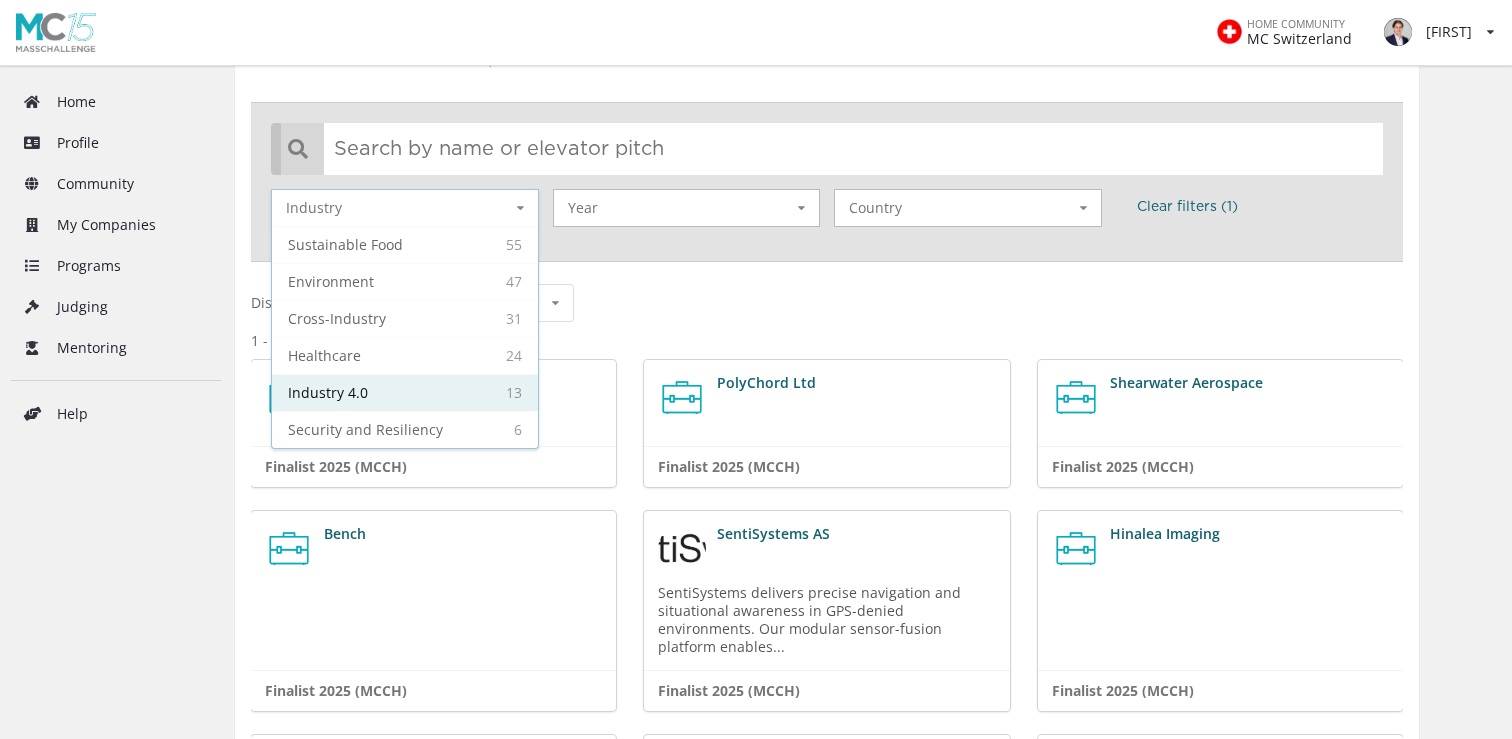 click on "13 Industry 4.0" at bounding box center (405, 392) 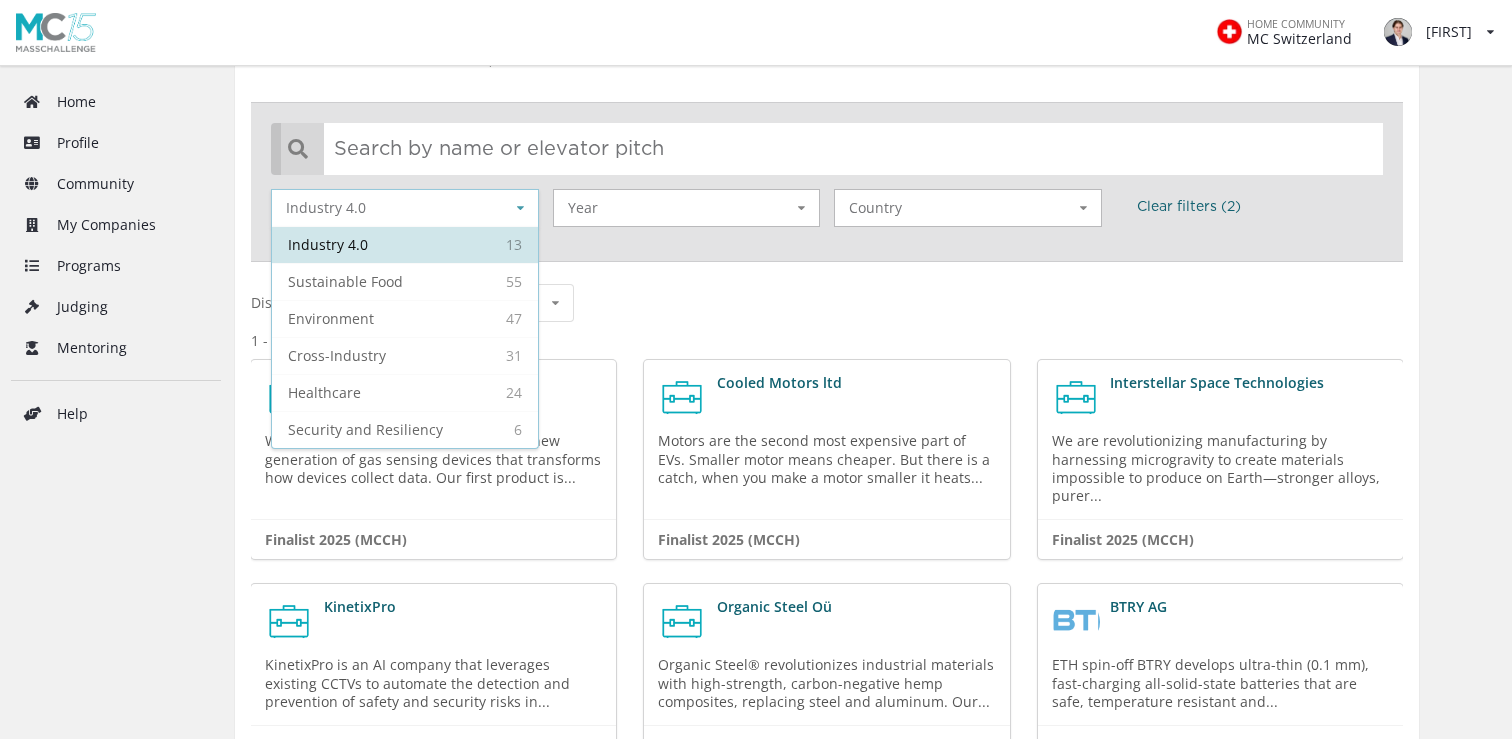 click on "Global Startups 2025 MassChallenge Switzerland & UK program Startup Directory 2025 MassChallenge Switzerland & UK program Active Program Jun 18, 2025  -  Oct 31, 2025  |  REGION:  MassChallenge UK  |  STARTUP STAGE:   -  |  INDUSTRIES:   Industry Agnostic, Sustainable Food, Sustainable & Efficient Industry, and HealthTech  |  Learn More   Industry 4.0 13 Industry 4.0 55 Sustainable Food 47 Environment 31 Cross-Industry 24 Healthcare 6 Security and Resiliency Industry Year 13 2025 Year Country No results found. Country Clear filters ( 2 ) Display per page:   30 10 30 50 70 100 1 - 13 of 13 results FARADAIC SENSORS We make gas sensors small to enable a new generation of gas sensing devices that transforms how devices collect data. Our first product is... Finalist 2025 (MCCH) Cooled Motors ltd Motors are the second most expensive part of EVs. Smaller motor means cheaper. But there is a catch, when you make a motor smaller it heats... Finalist 2025 (MCCH) Interstellar Space Technologies Finalist 2025 (MCCH) 1" at bounding box center [827, 688] 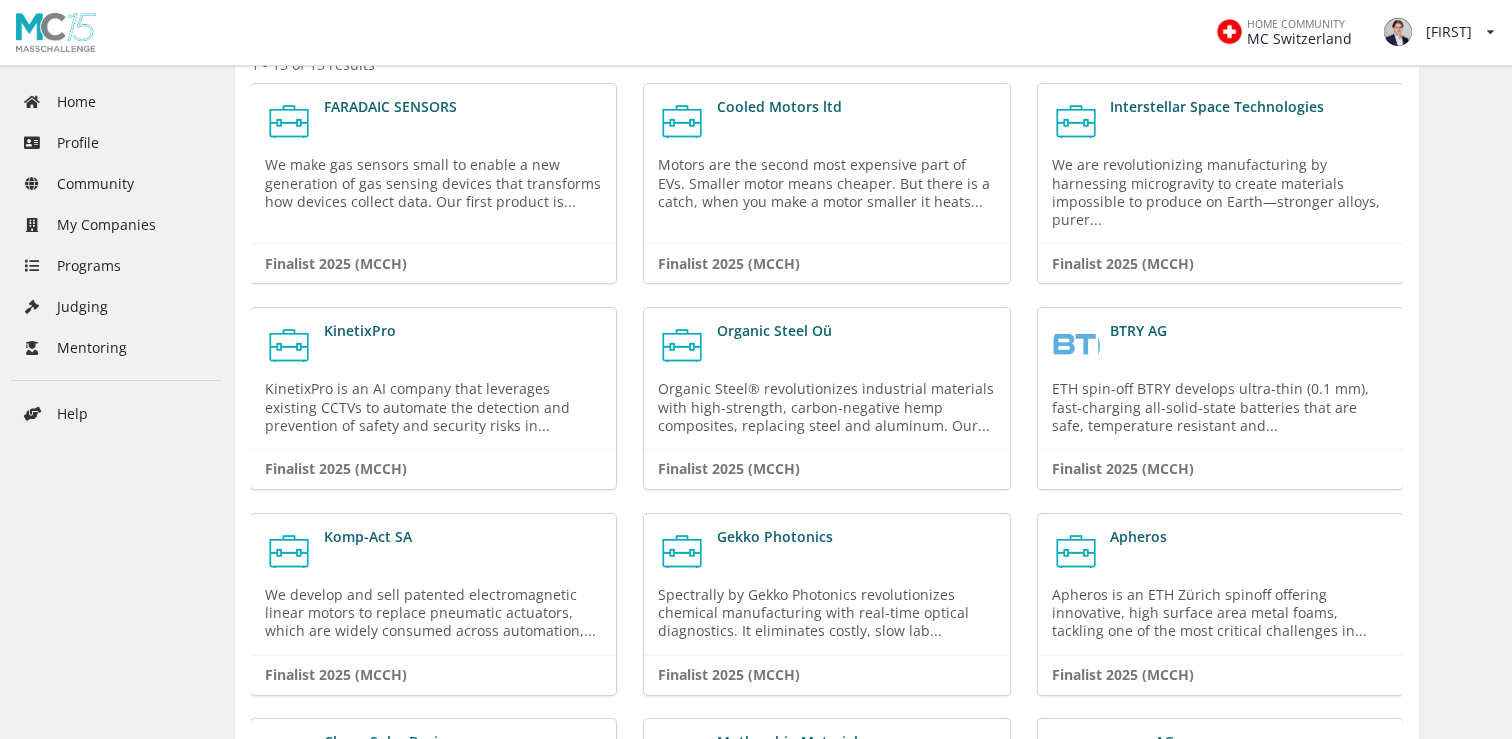 scroll, scrollTop: 466, scrollLeft: 0, axis: vertical 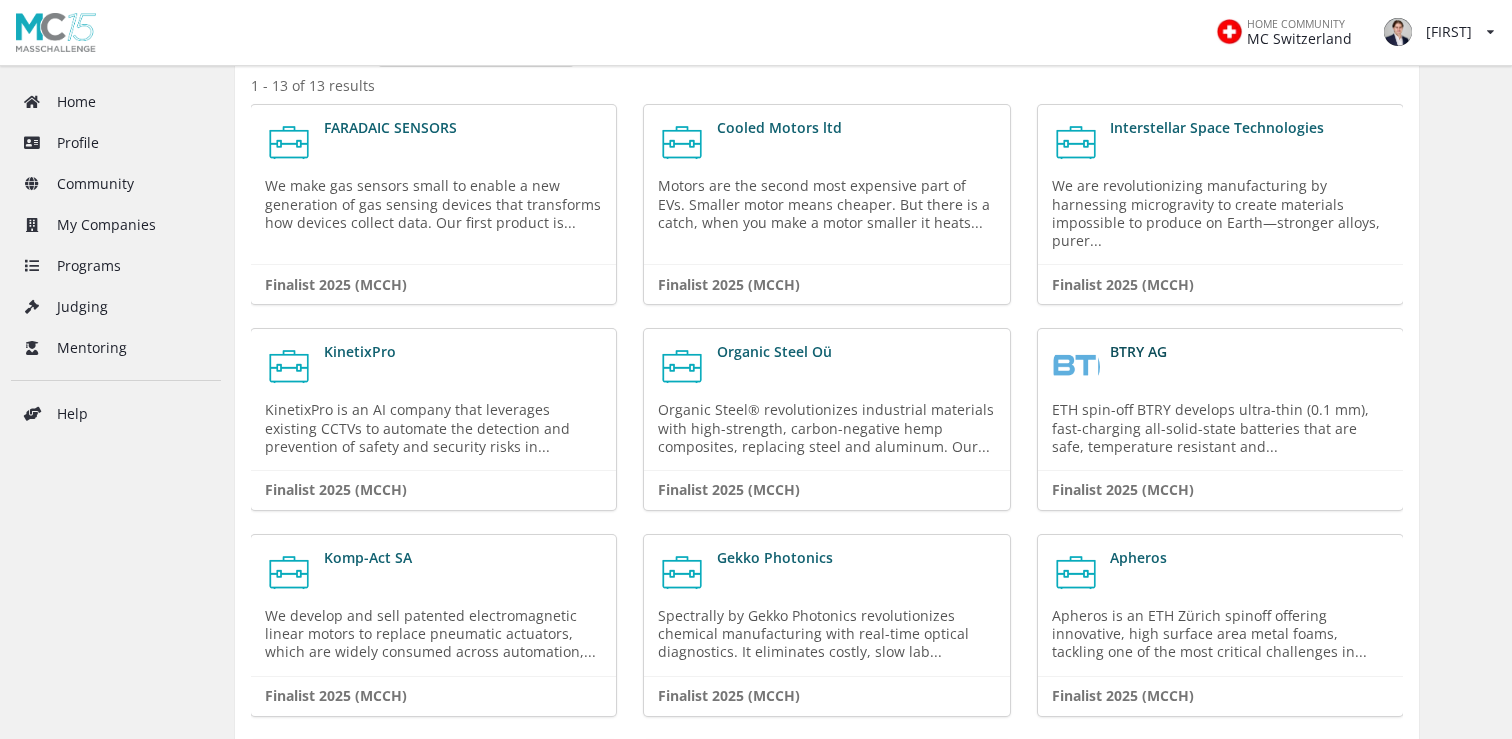 click on "BTRY AG" at bounding box center [1138, 351] 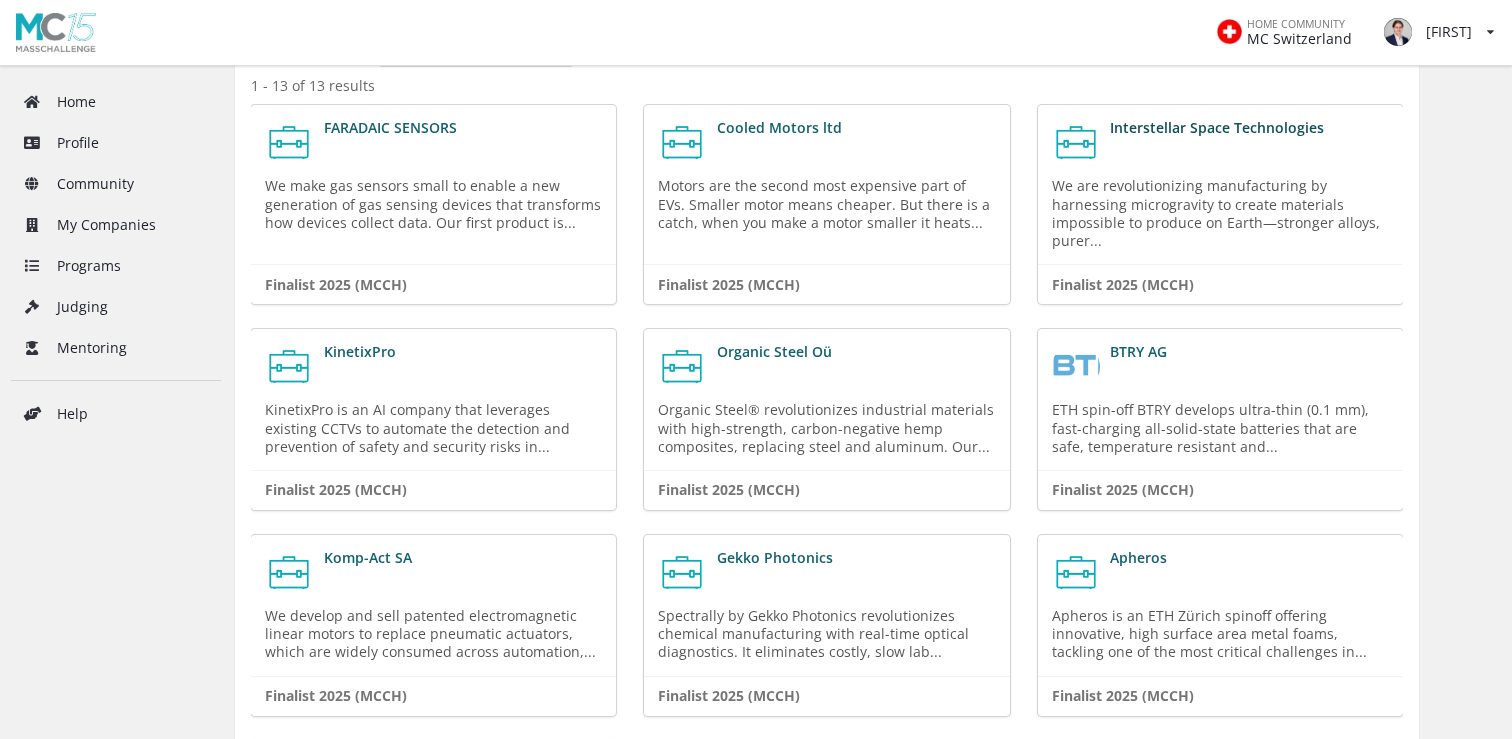 click on "Interstellar Space Technologies" at bounding box center (1217, 127) 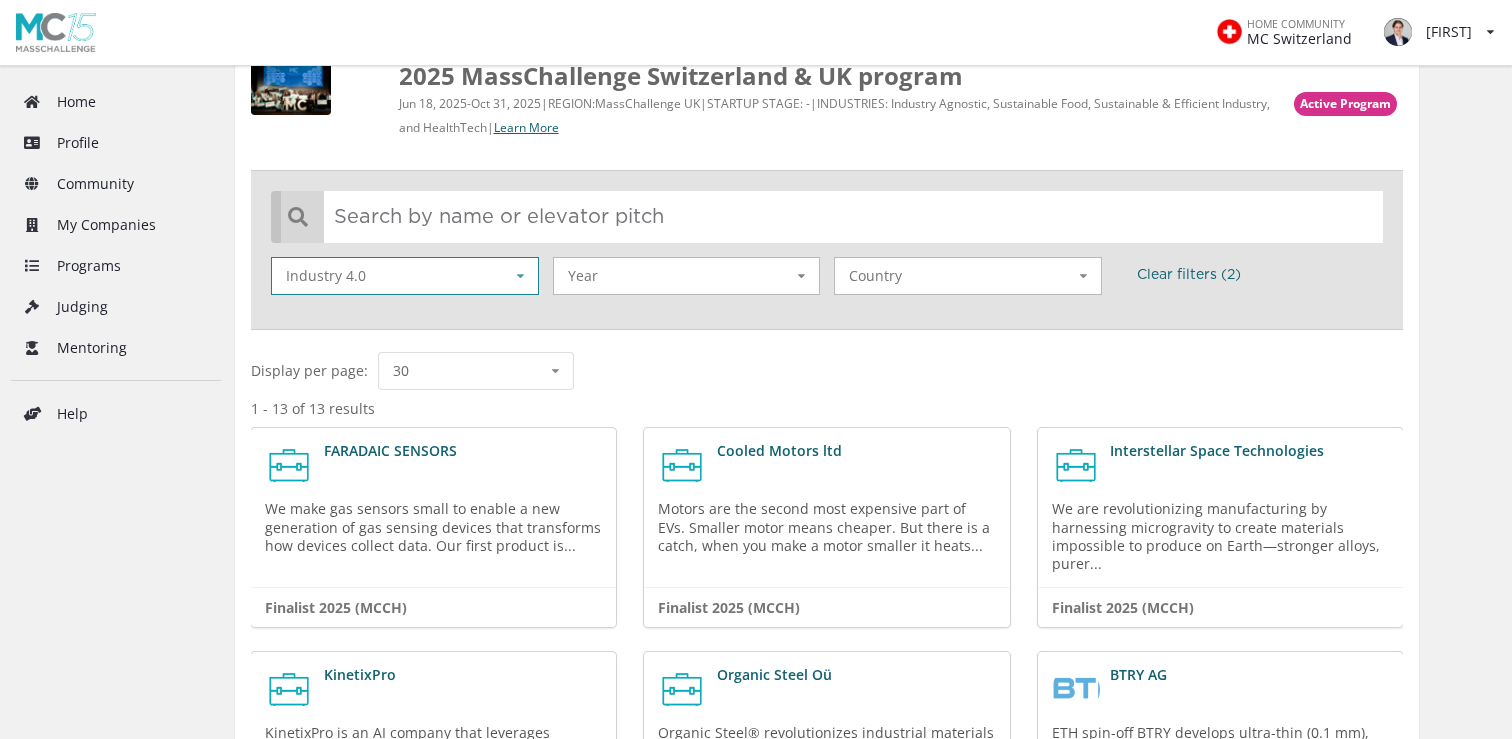 scroll, scrollTop: 145, scrollLeft: 0, axis: vertical 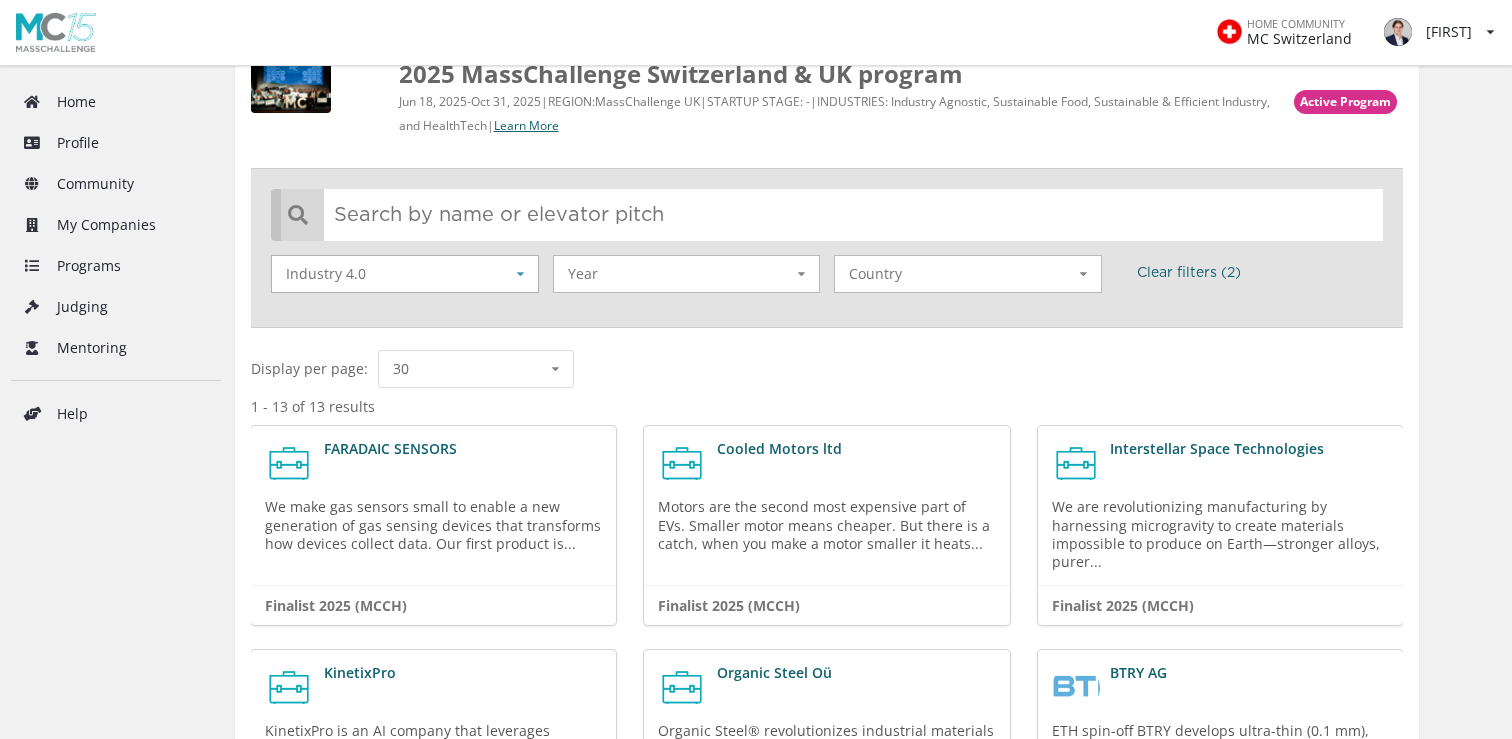 click on "Industry 4.0 13 Industry 4.0 55 Sustainable Food 47 Environment 31 Cross-Industry 24 Healthcare 6 Security and Resiliency" at bounding box center [405, 274] 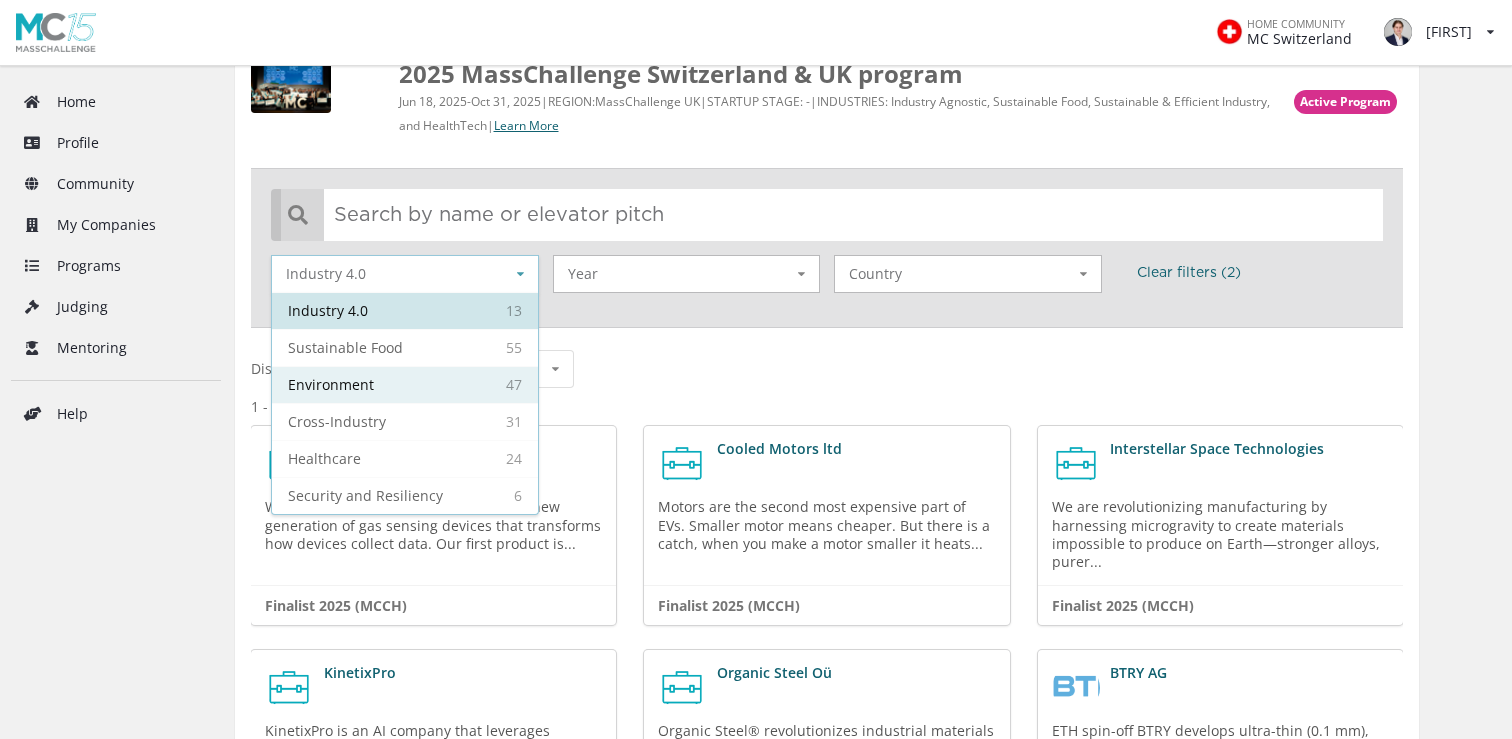 click on "47 Environment" at bounding box center (405, 384) 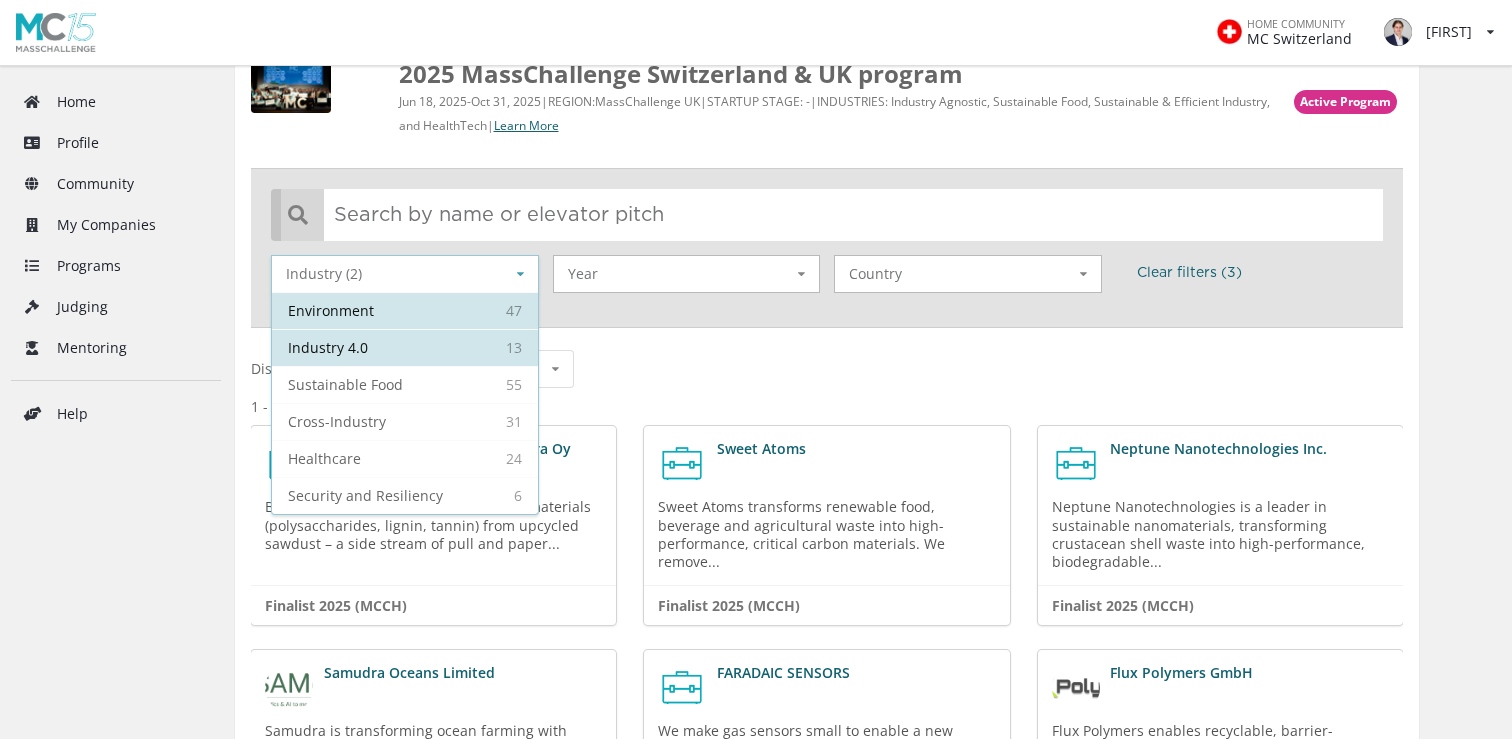 click on "47 Environment" at bounding box center [405, 310] 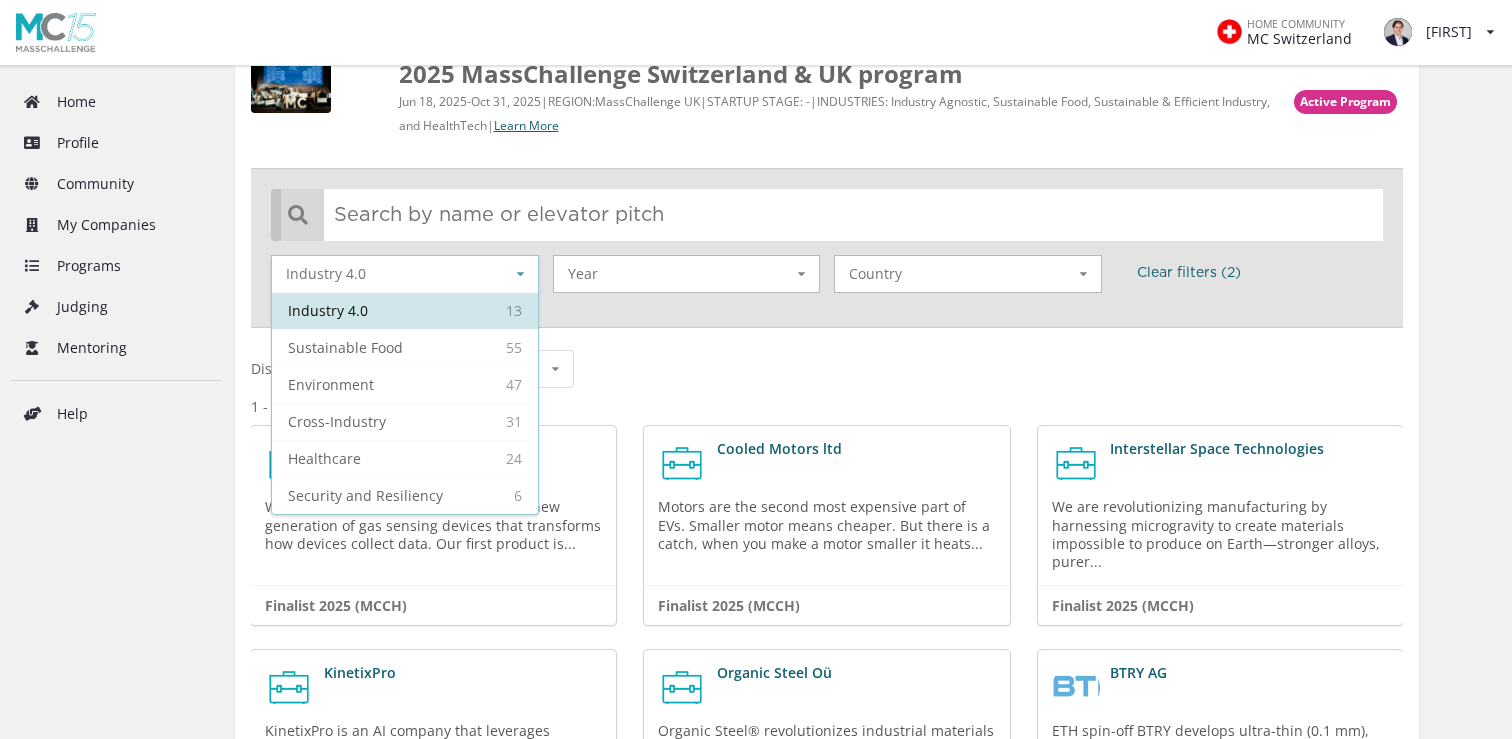 click on "13 Industry 4.0" at bounding box center (405, 310) 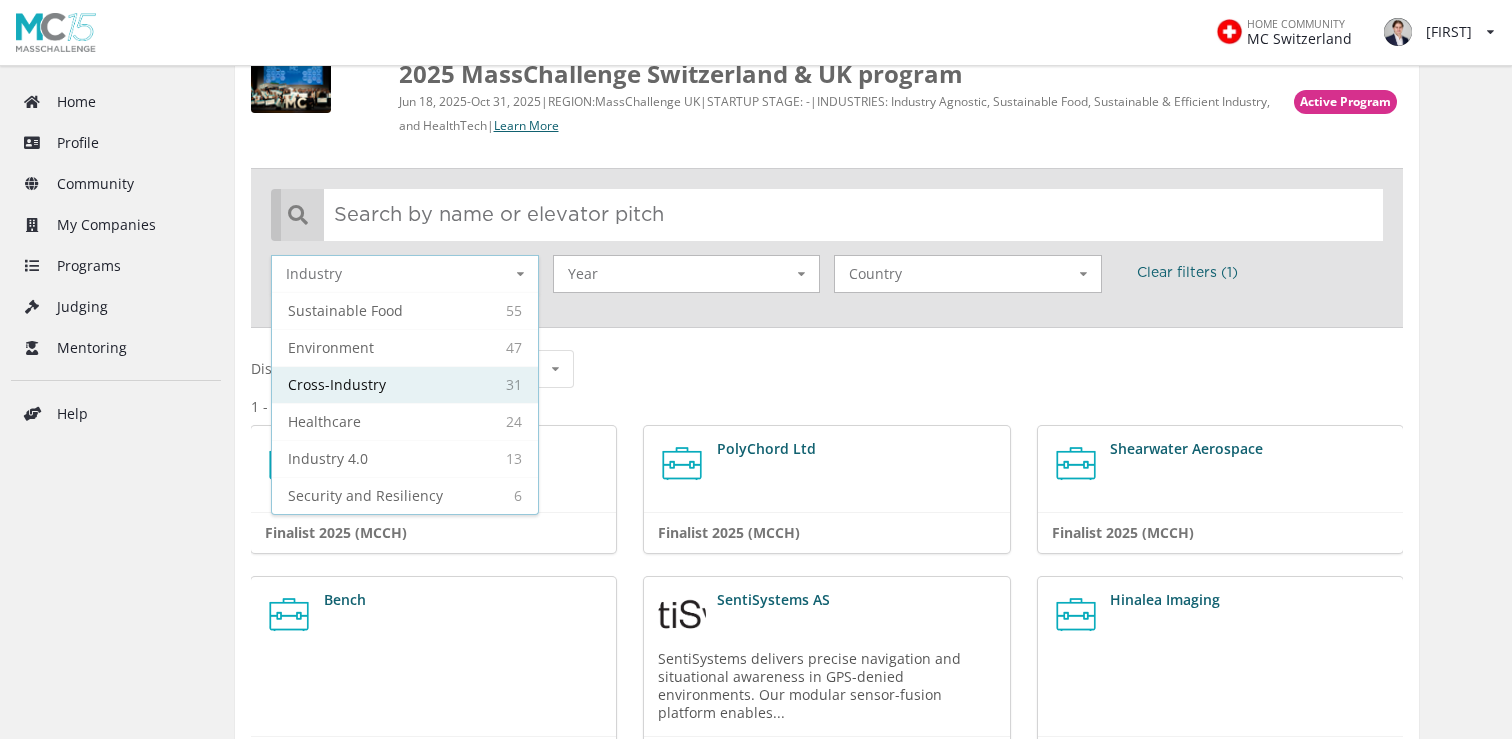 click on "31 Cross-Industry" at bounding box center [405, 384] 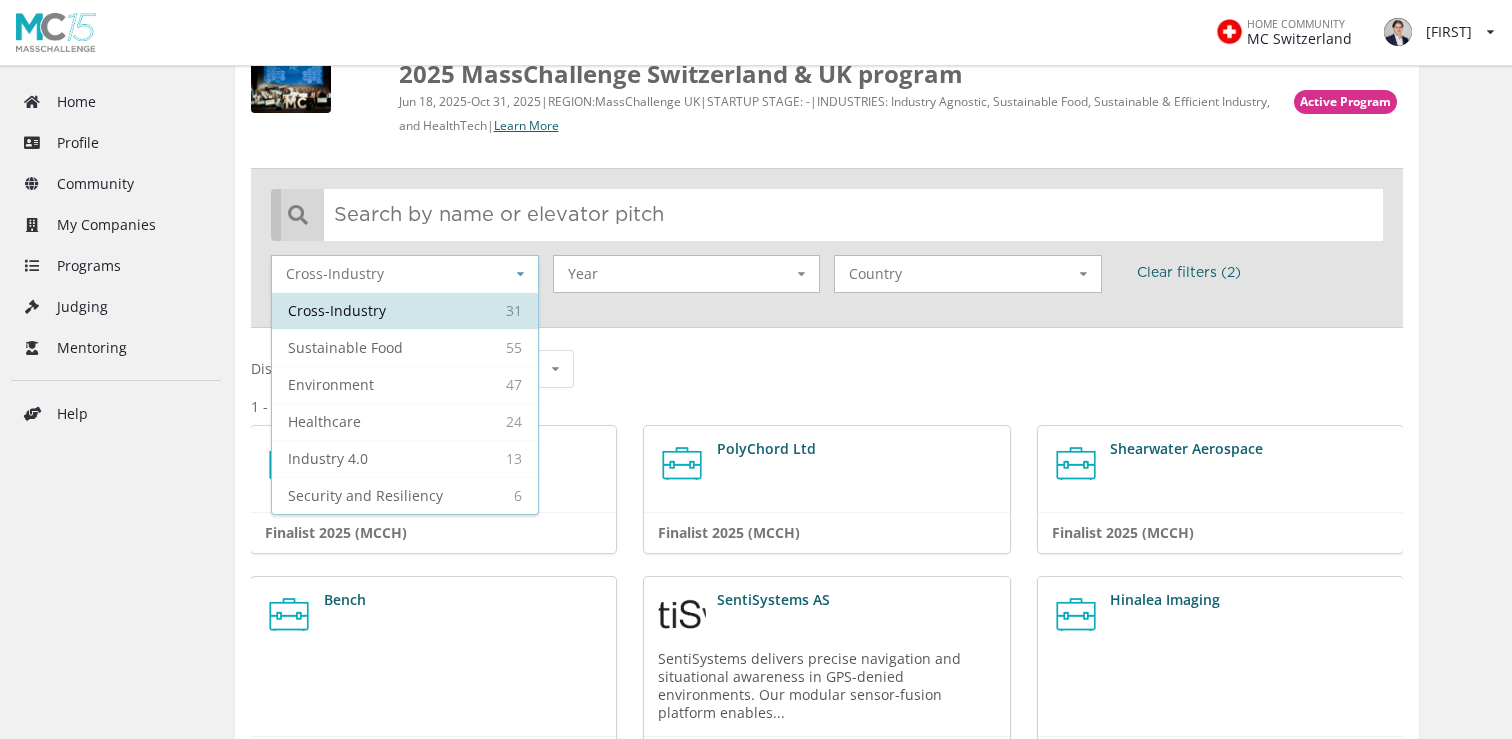 click on "Global Startups 2025 MassChallenge Switzerland & UK program Startup Directory 2025 MassChallenge Switzerland & UK program Active Program Jun 18, 2025  -  Oct 31, 2025  |  REGION:  MassChallenge UK  |  STARTUP STAGE:   -  |  INDUSTRIES:   Industry Agnostic, Sustainable Food, Sustainable & Efficient Industry, and HealthTech  |  Learn More   Cross-Industry 31 Cross-Industry 55 Sustainable Food 47 Environment 24 Healthcare 13 Industry 4.0 6 Security and Resiliency Industry Year 30 2025 1 2023 Year Country No results found. Country Clear filters ( 2 ) Display per page:   30 10 30 50 70 100 1 - 30 of 31 results Umnai Finalist 2025 (MCCH) PolyChord Ltd Finalist 2025 (MCCH) Shearwater Aerospace Finalist 2025 (MCCH) Bench Finalist 2025 (MCCH) SentiSystems AS SentiSystems delivers precise navigation and situational awareness in GPS-denied environments. Our modular sensor-fusion platform enables... Finalist 2025 (MCCH) Hinalea Imaging Finalist 2025 (MCCH) Tethys Robotics AG Finalist 2025 (MCCH) Mobile Monitoring Breaker" at bounding box center (827, 1232) 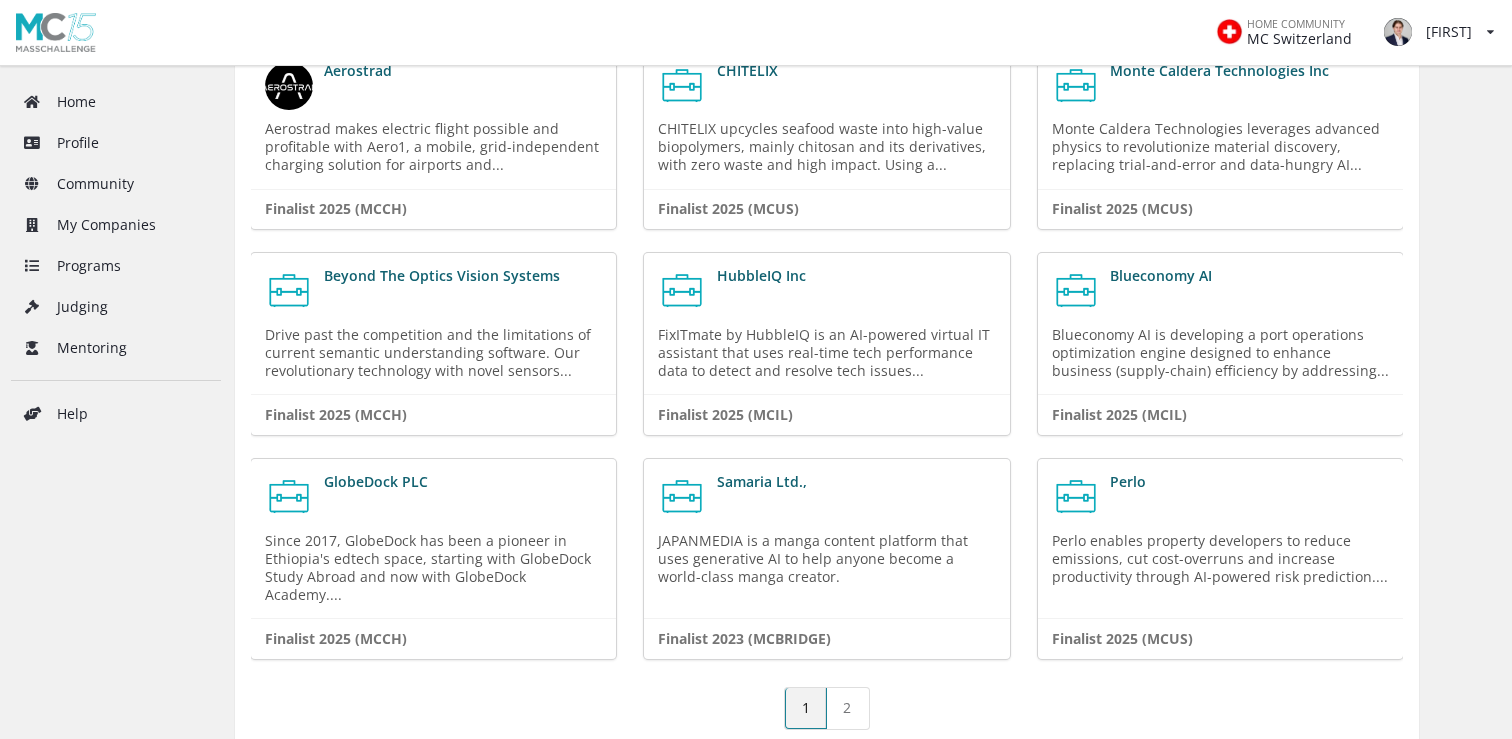 scroll, scrollTop: 1913, scrollLeft: 0, axis: vertical 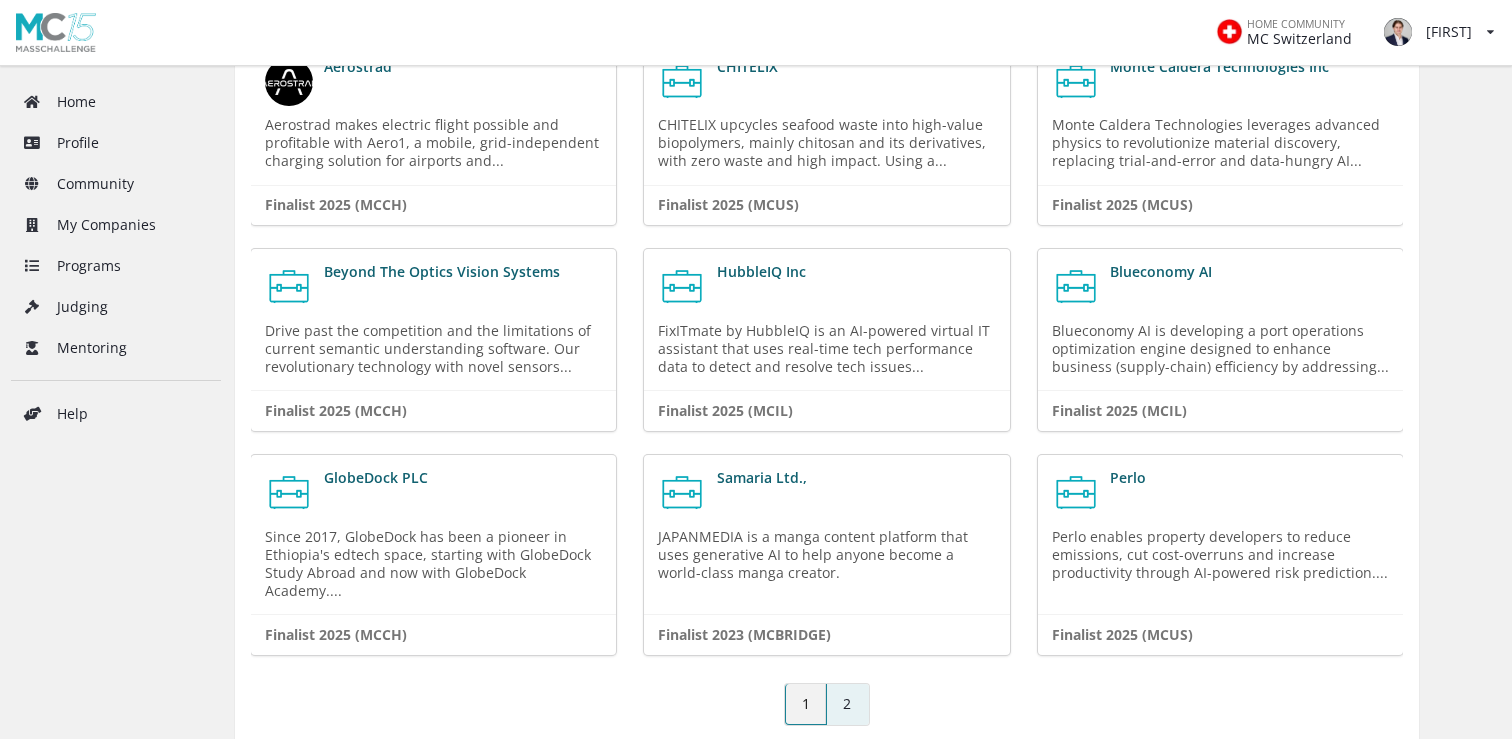click on "2" at bounding box center (848, 704) 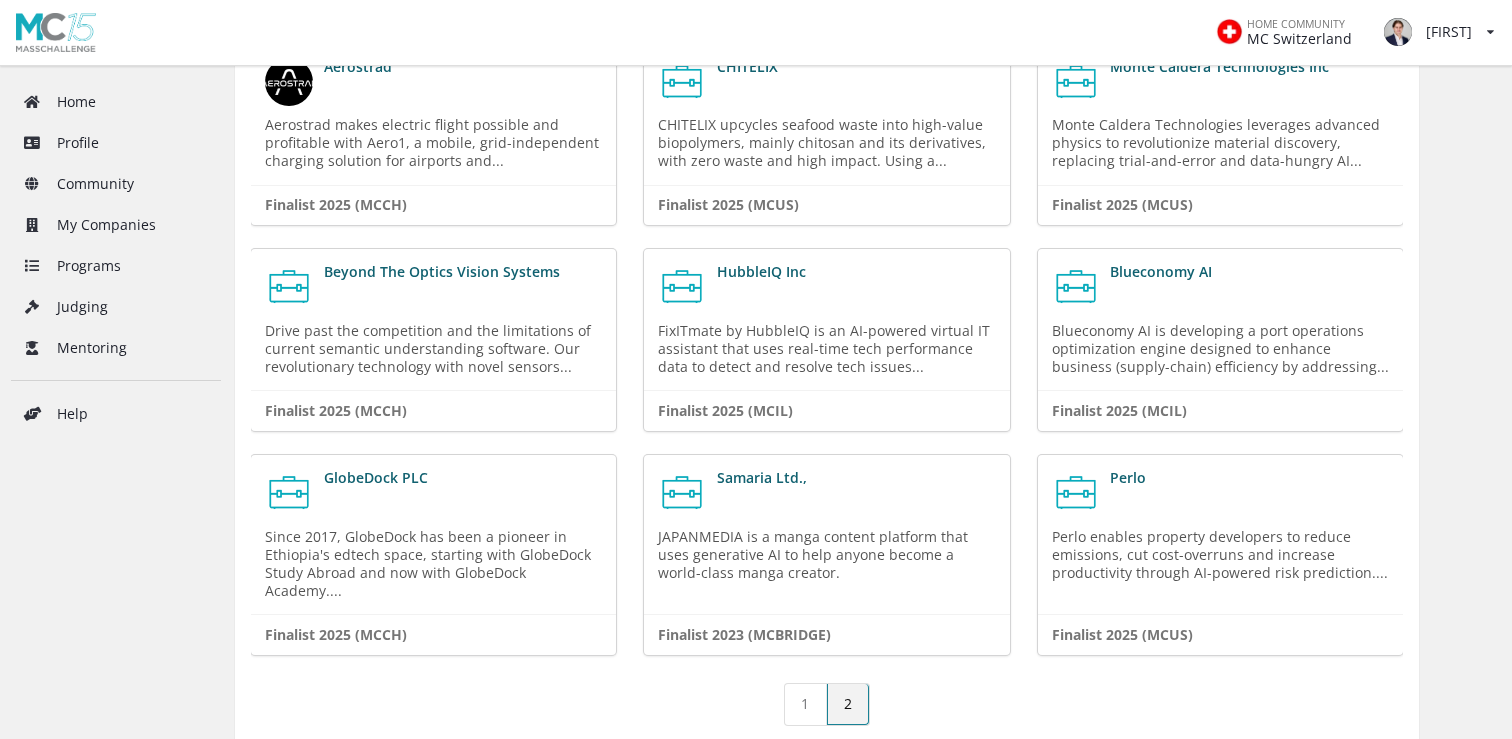 scroll, scrollTop: 0, scrollLeft: 0, axis: both 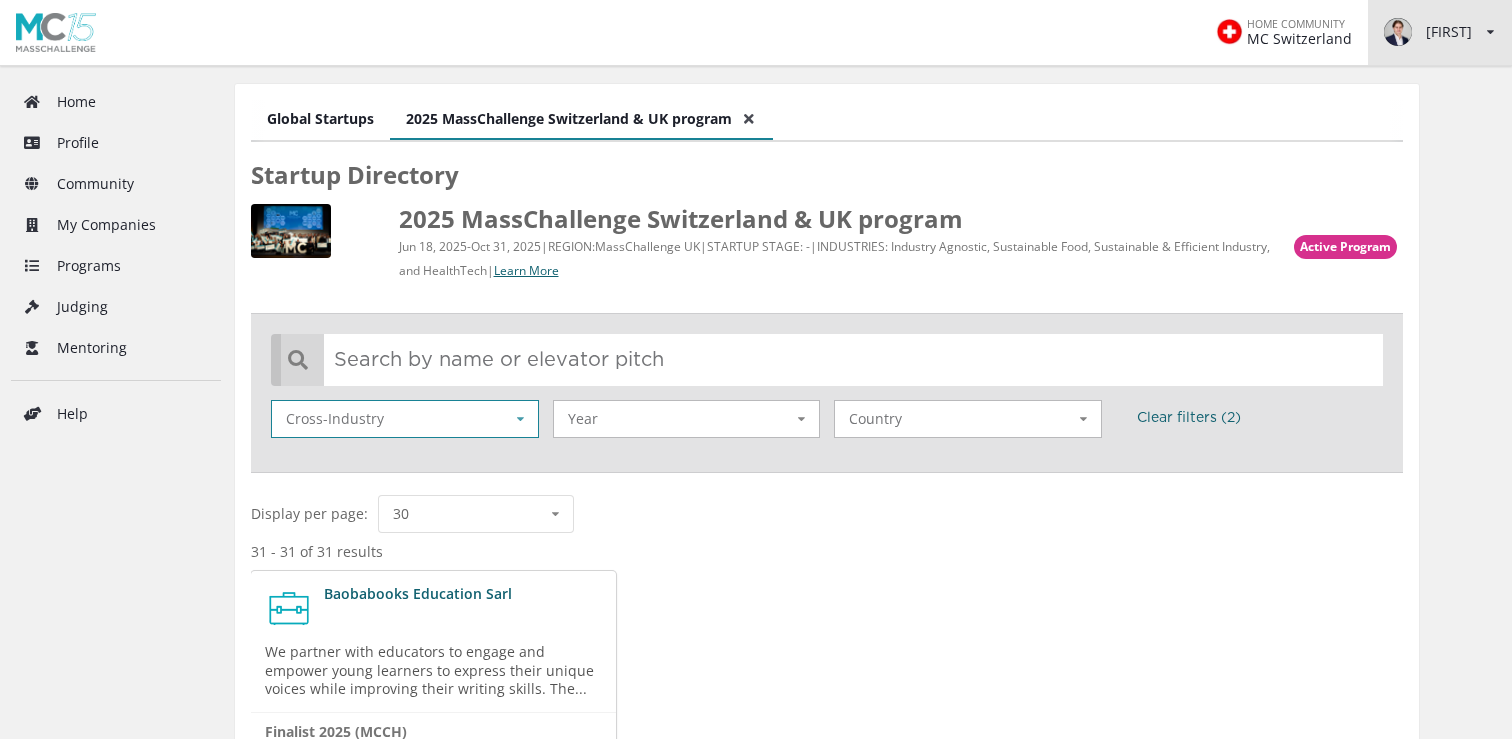 click on "Jonathan
View/edit profile
Change password
Log out" at bounding box center [1440, 32] 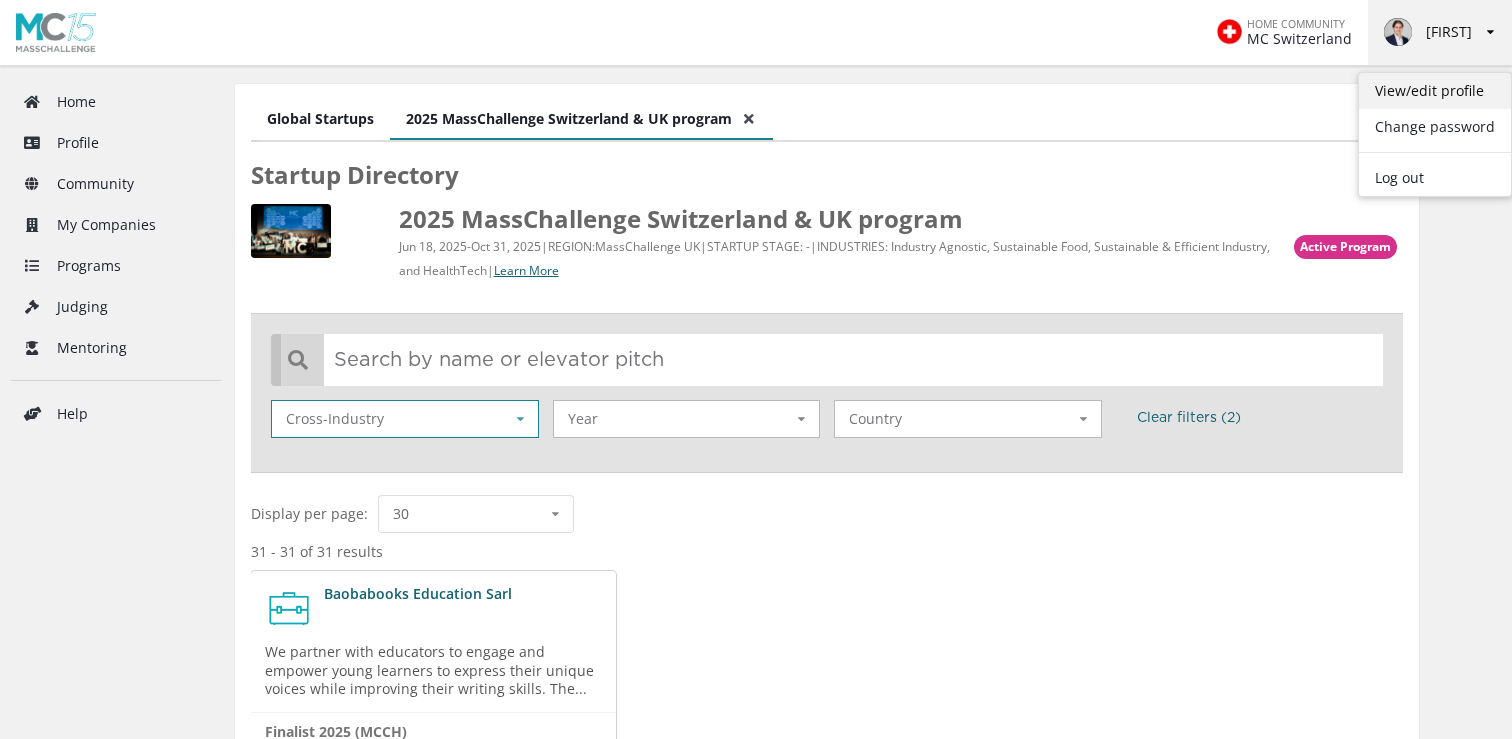 click on "View/edit profile" at bounding box center (1435, 91) 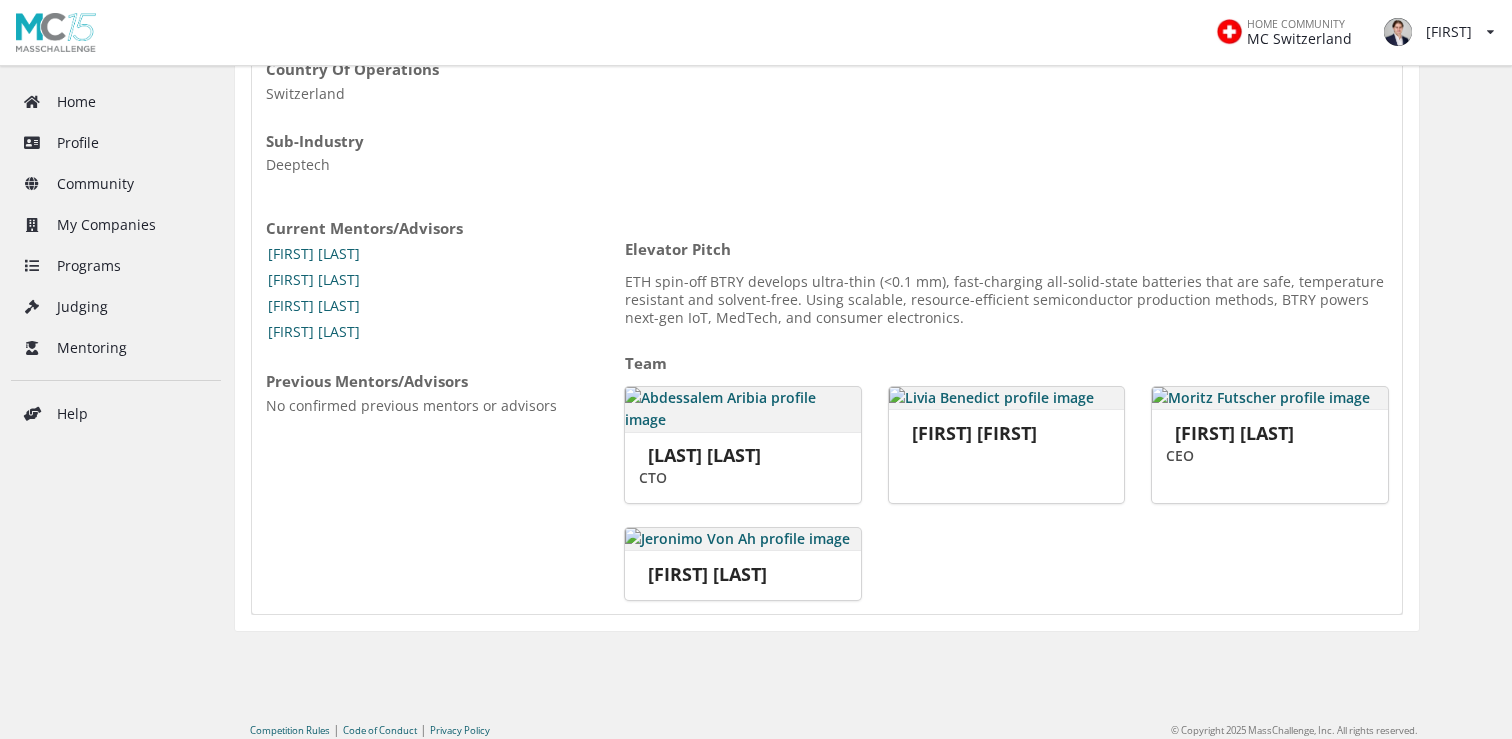 scroll, scrollTop: 542, scrollLeft: 0, axis: vertical 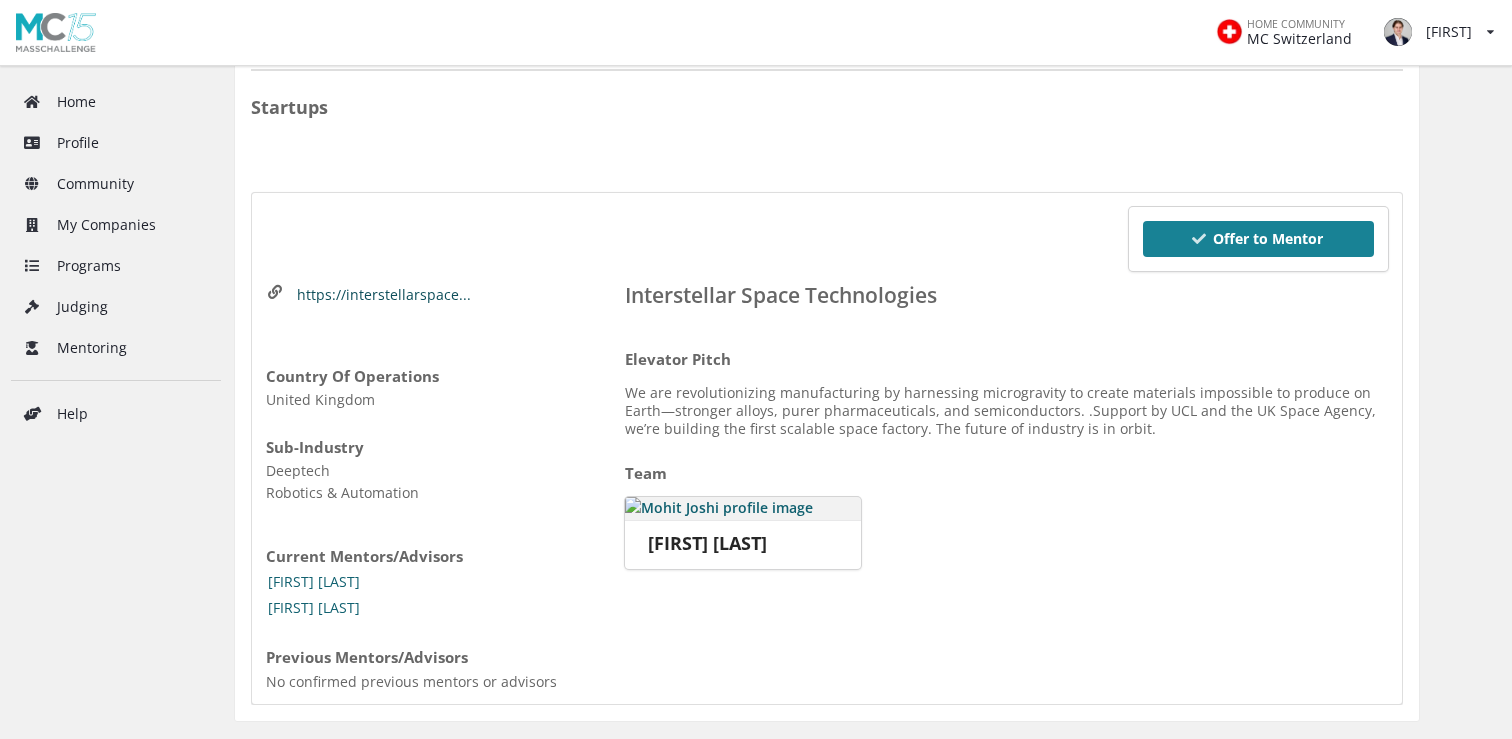 click on "https://interstellarspace..." at bounding box center (384, 295) 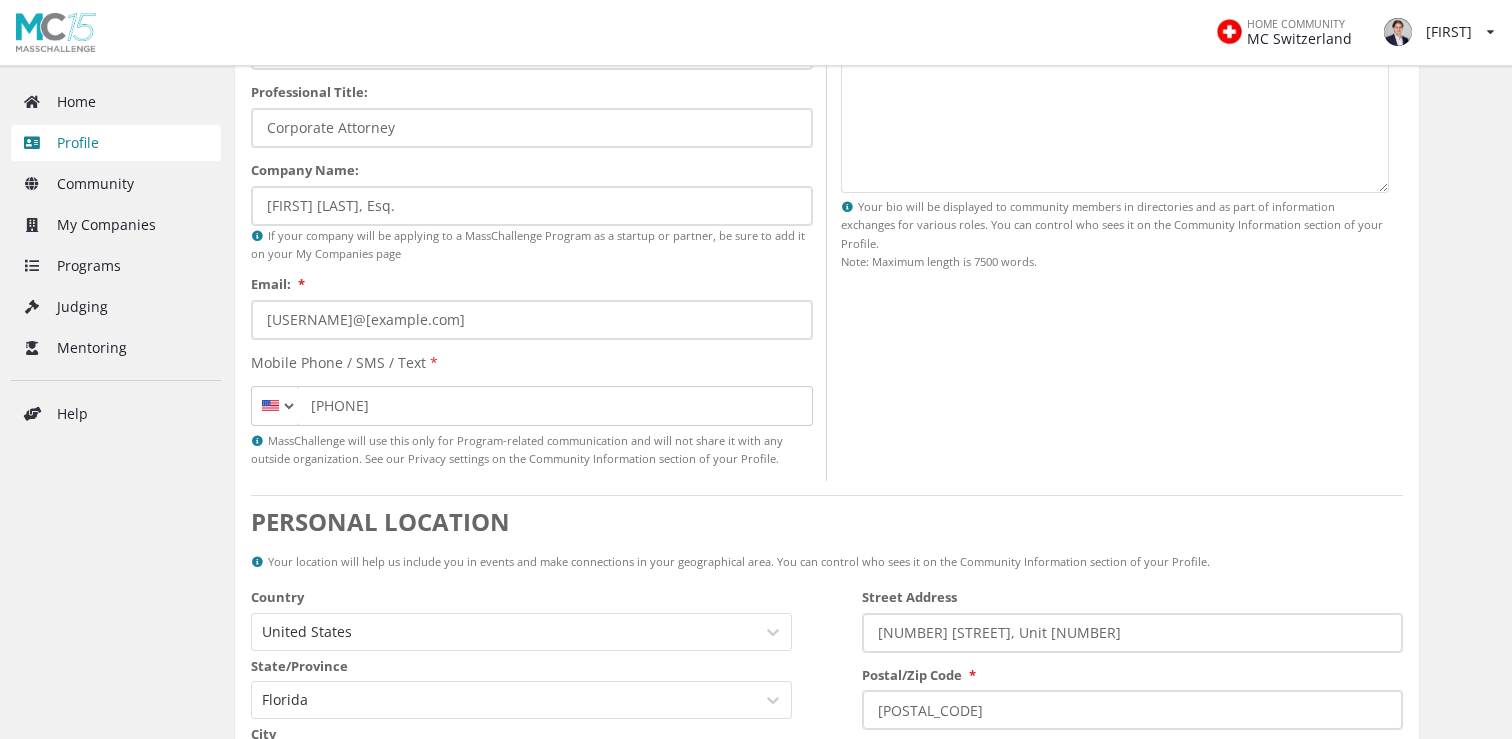scroll, scrollTop: 0, scrollLeft: 0, axis: both 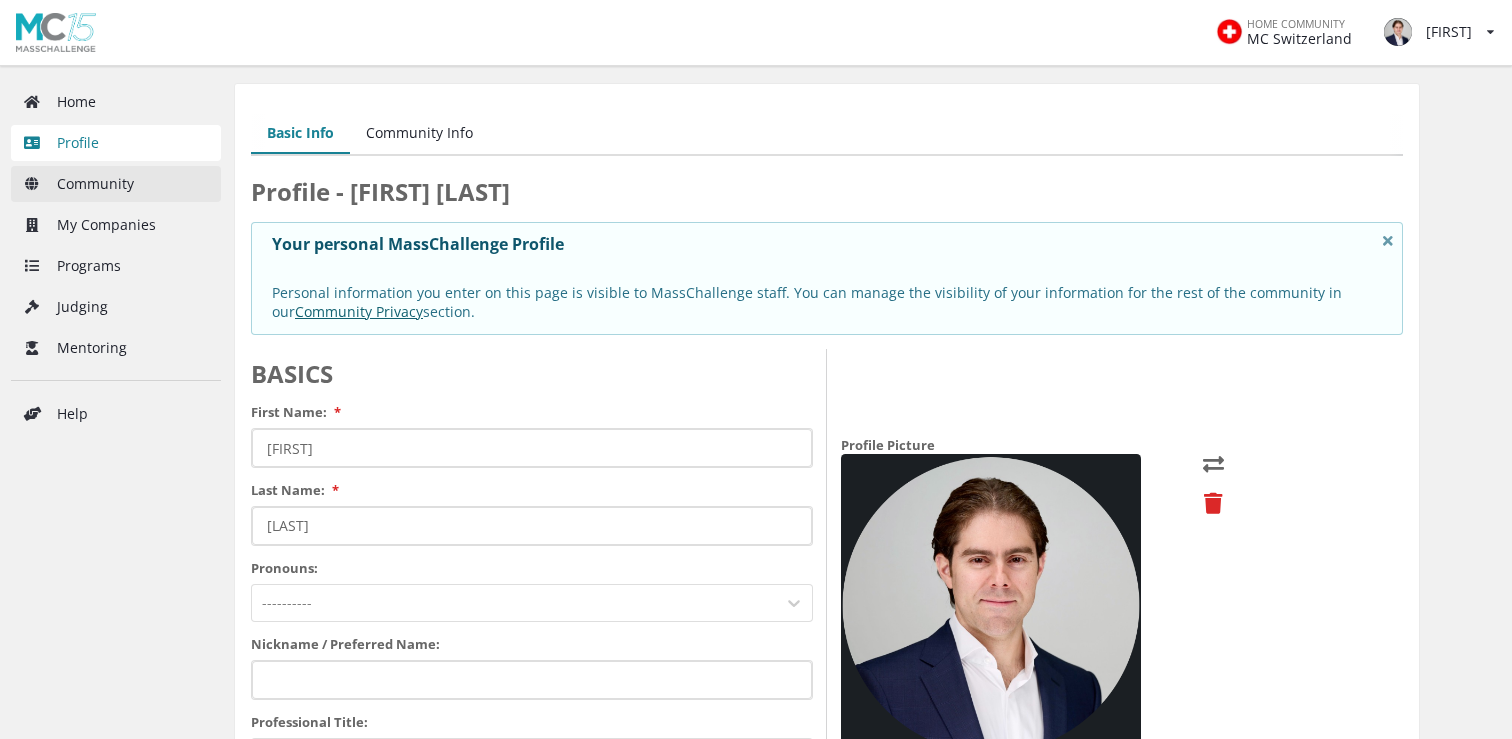 click on "Community" at bounding box center [116, 184] 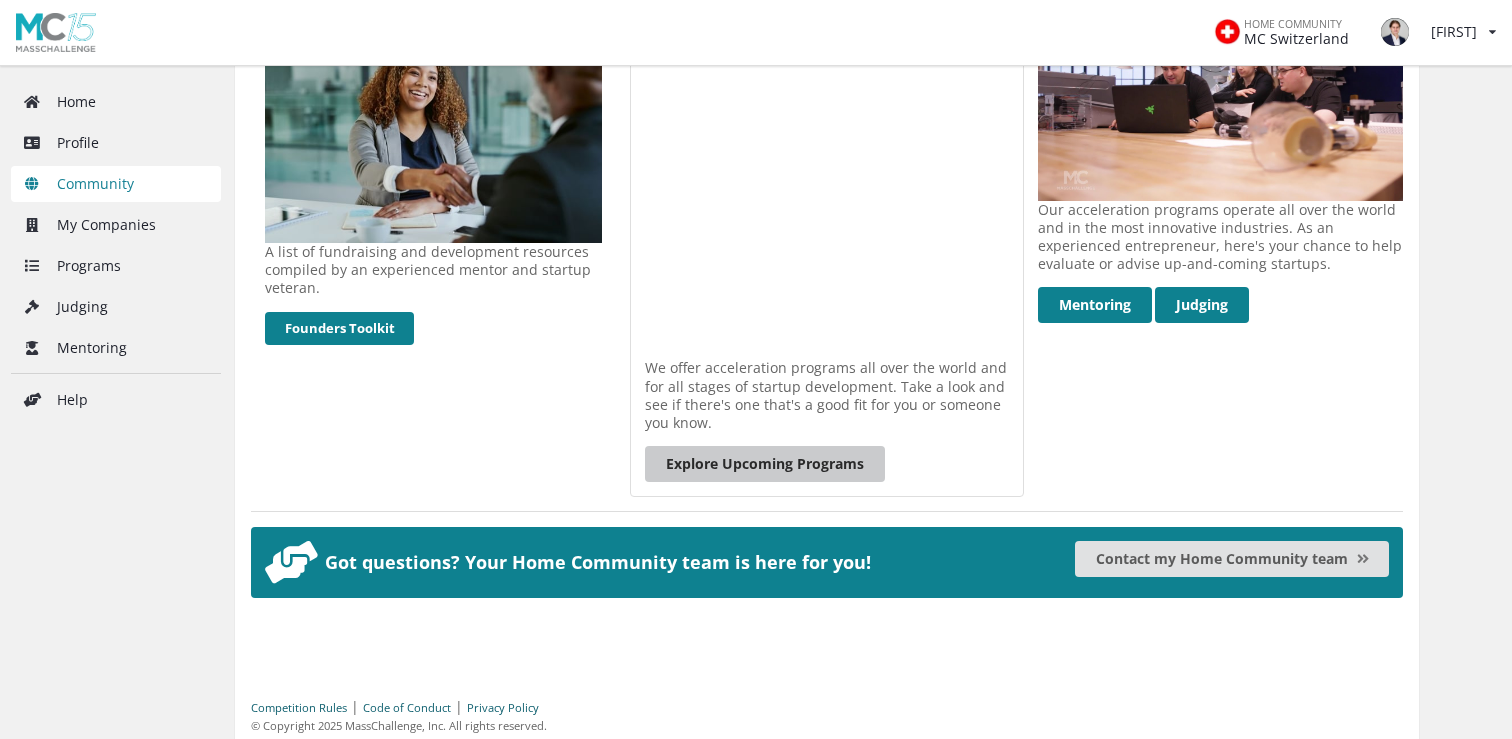 scroll, scrollTop: 756, scrollLeft: 0, axis: vertical 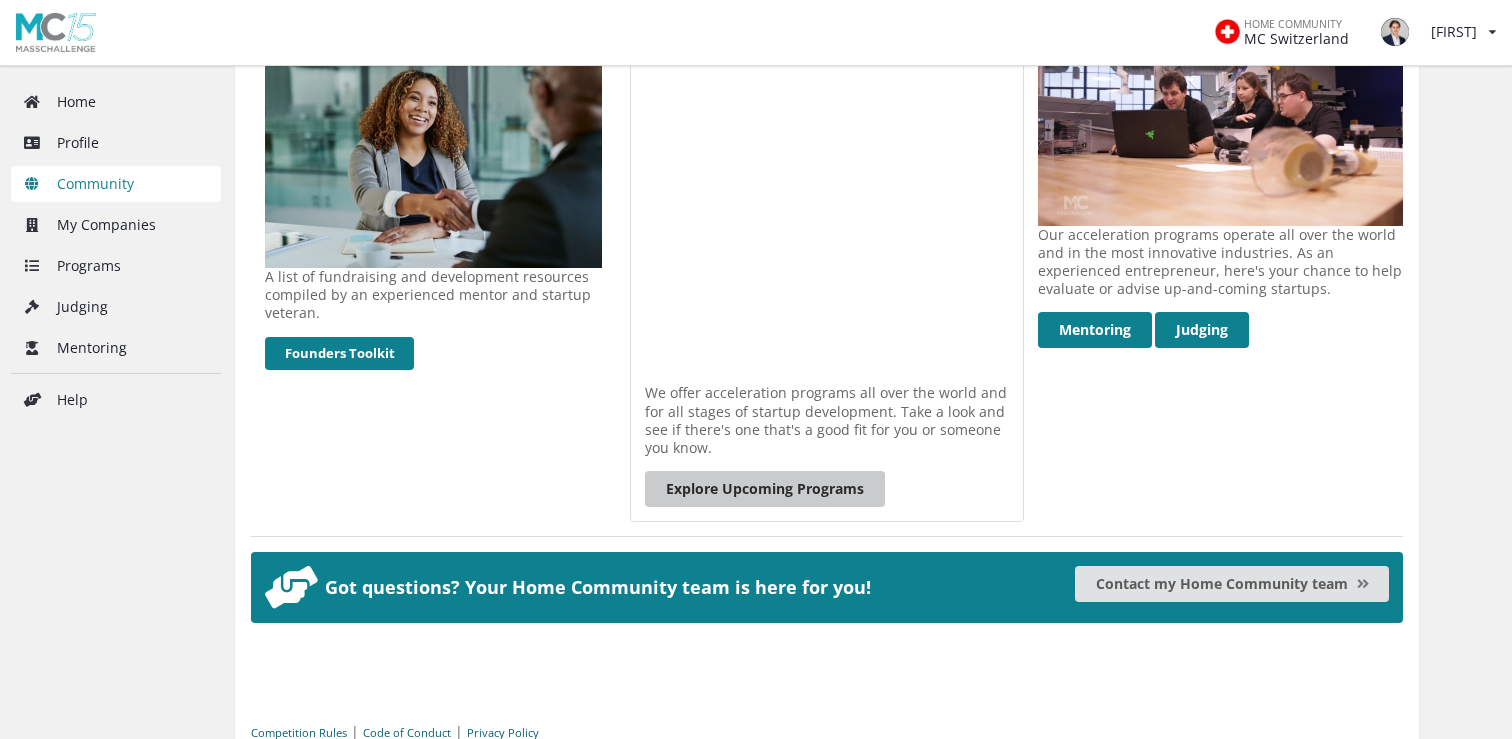 click on "Explore Upcoming Programs" at bounding box center (765, 489) 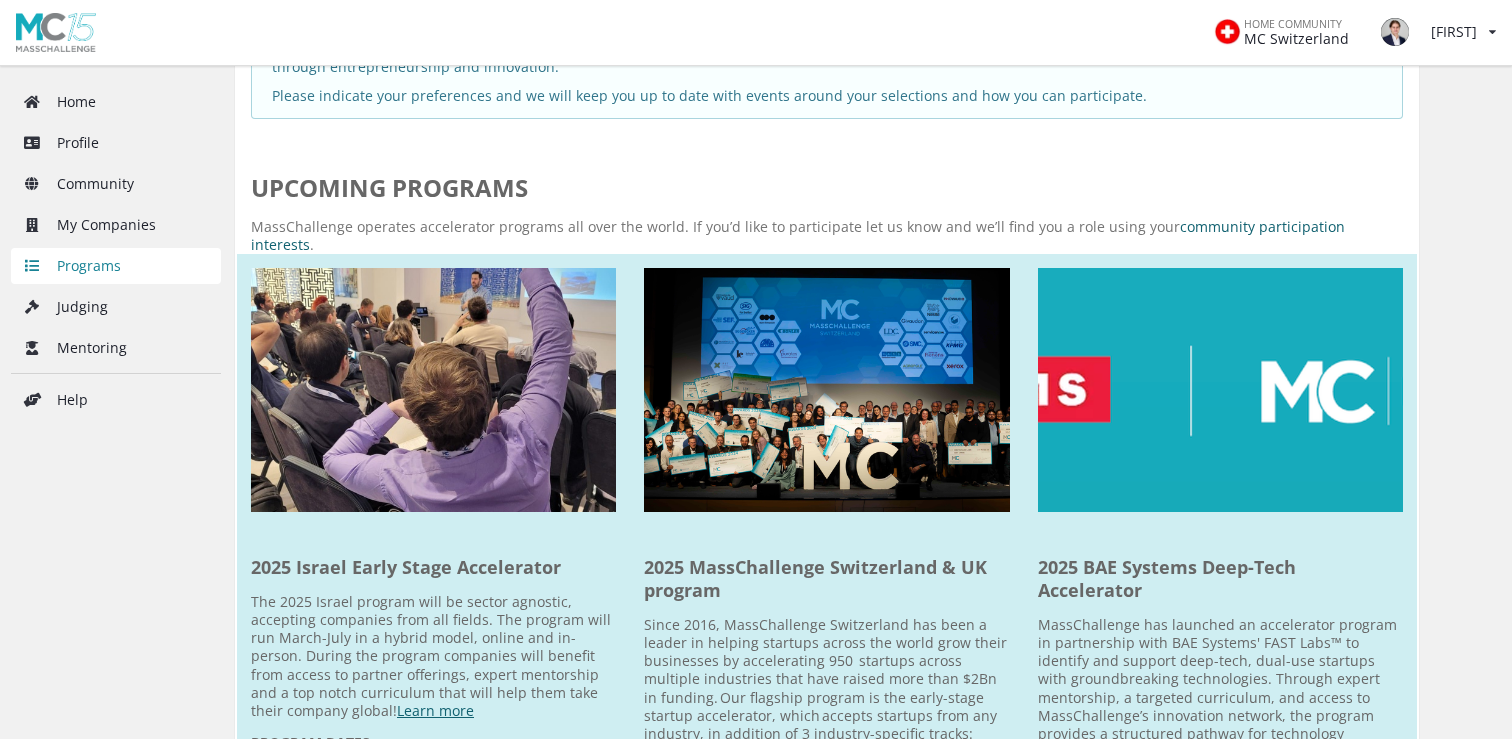 scroll, scrollTop: 0, scrollLeft: 0, axis: both 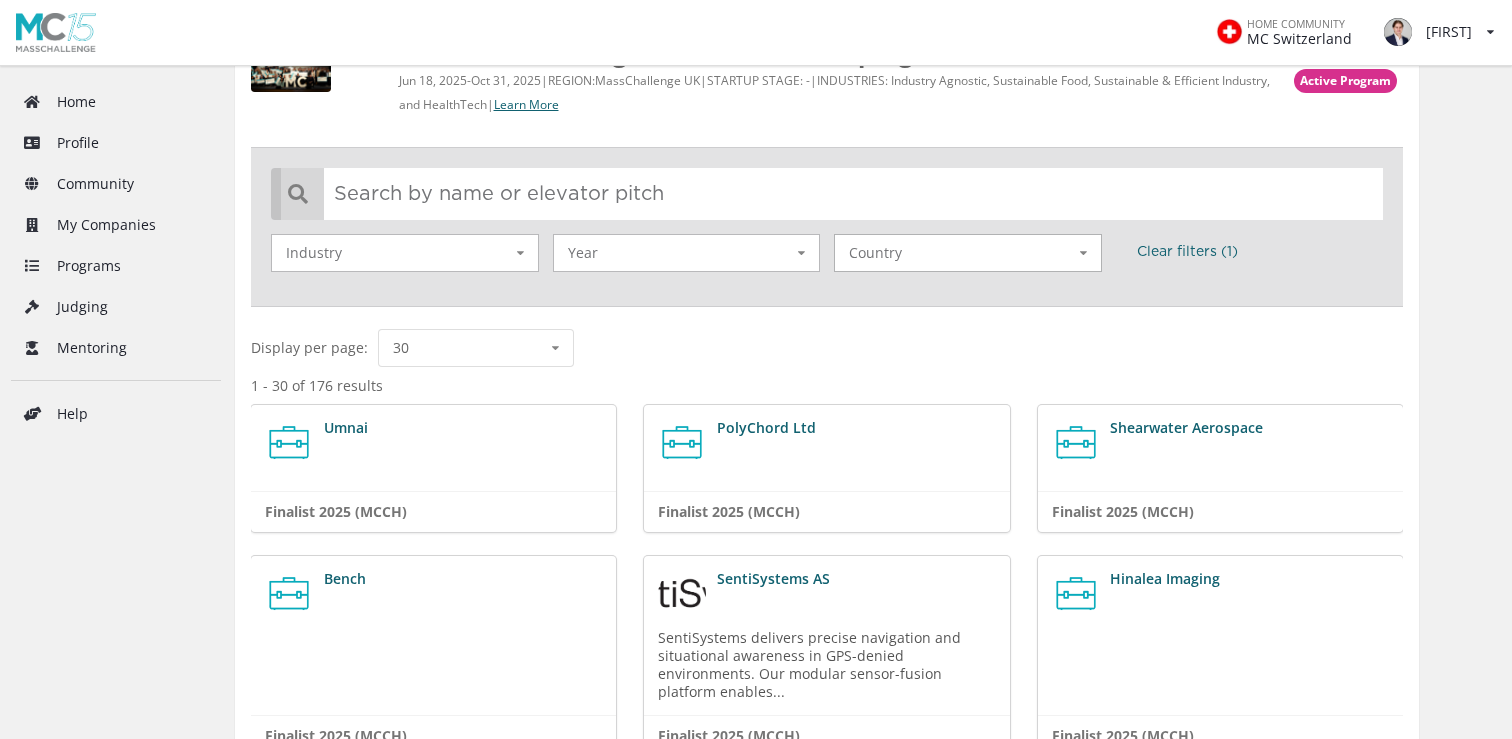 click on "Country No results found." at bounding box center (405, 253) 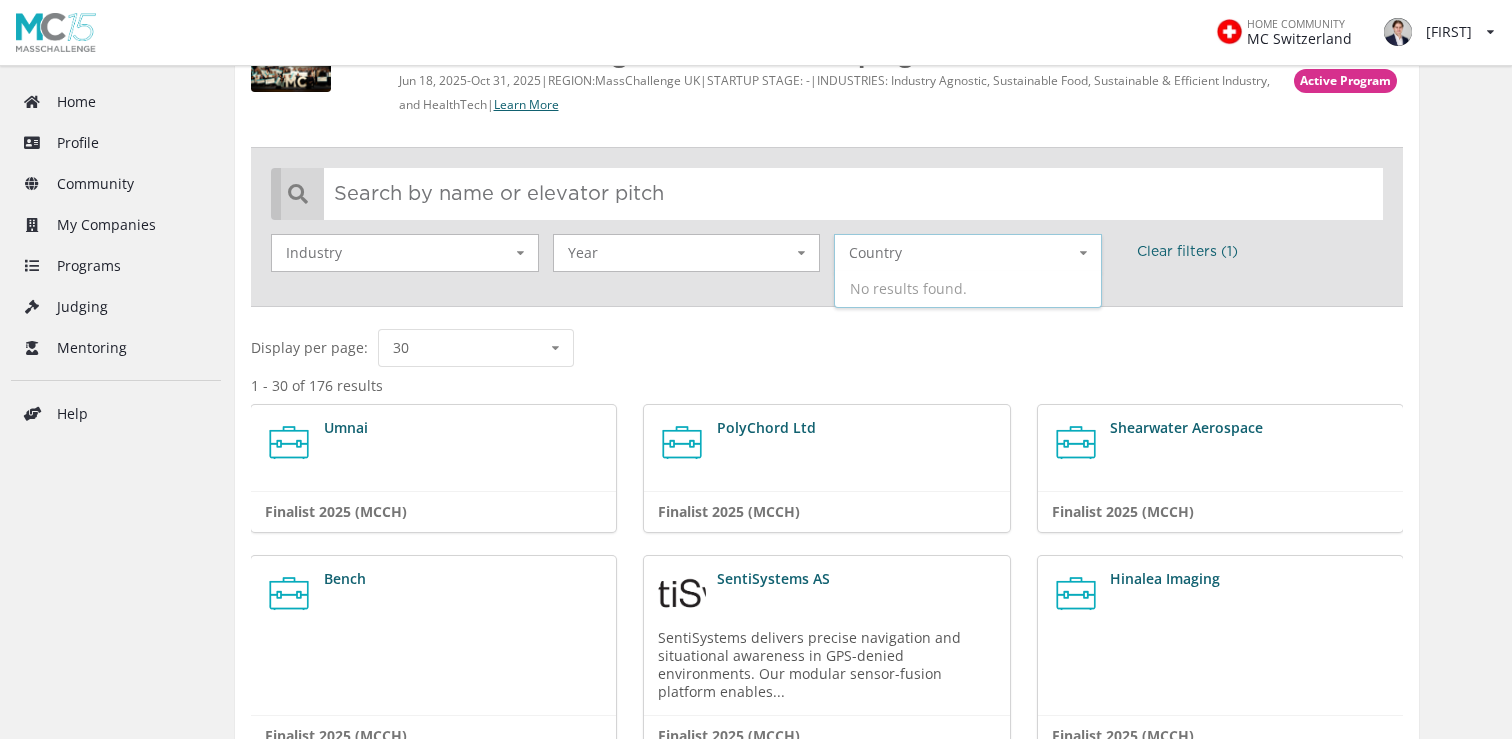 click on "Display per page:   30 10 30 50 70 100" at bounding box center [827, 348] 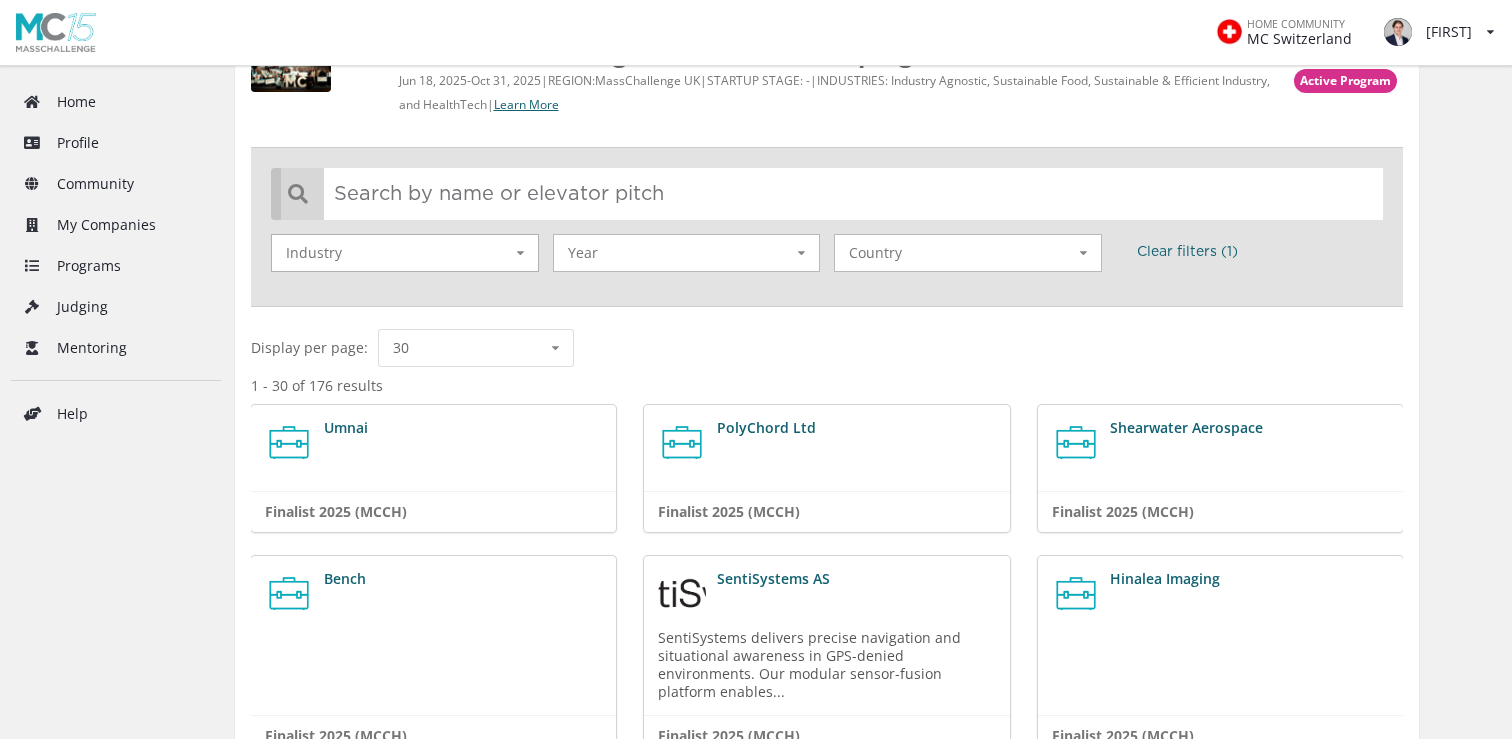 click at bounding box center (520, 253) 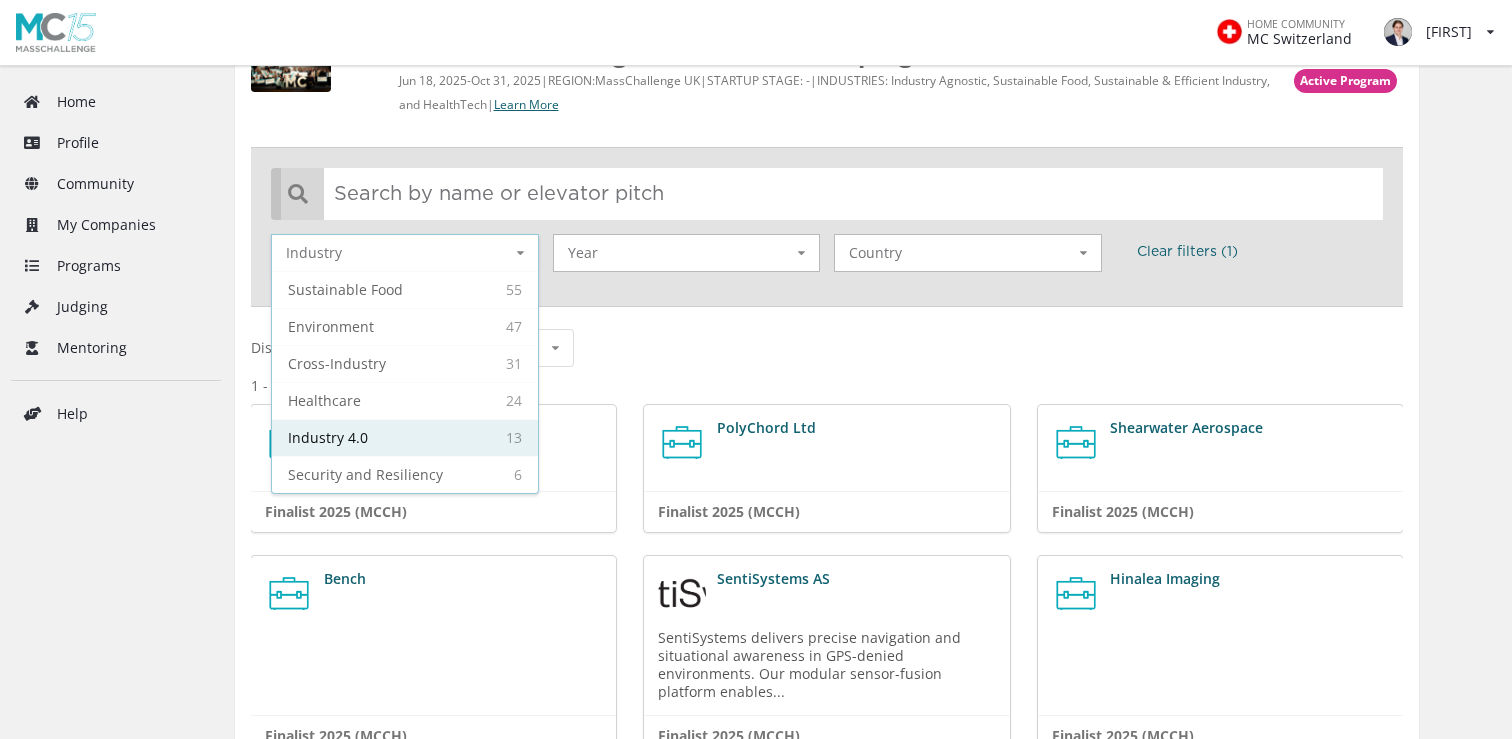 click on "13" at bounding box center (514, 290) 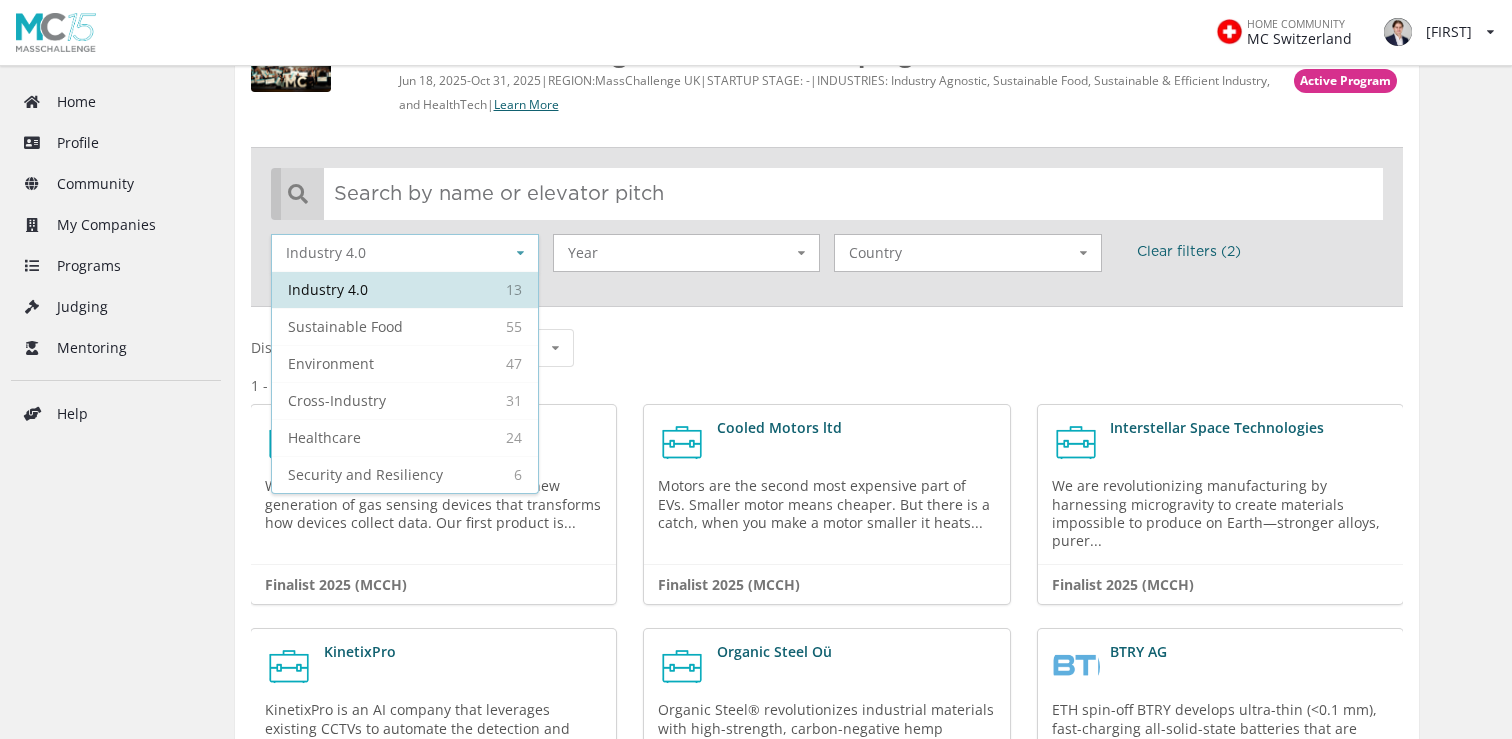 click on "Global Startups 2025 MassChallenge Switzerland & UK program Startup Directory 2025 MassChallenge Switzerland & UK program Active Program Jun 18, 2025  -  Oct 31, 2025  |  REGION:  MassChallenge UK  |  STARTUP STAGE:   -  |  INDUSTRIES:   Industry Agnostic, Sustainable Food, Sustainable & Efficient Industry, and HealthTech  |  Learn More   Industry 4.0 13 Industry 4.0 55 Sustainable Food 47 Environment 31 Cross-Industry 24 Healthcare 6 Security and Resiliency Industry Year 13 2025 Year Country No results found. Country Clear filters ( 2 ) Display per page:   30 10 30 50 70 100 1 - 13 of 13 results FARADAIC SENSORS We make gas sensors small to enable a new generation of gas sensing devices that transforms how devices collect data. Our first product is... Finalist 2025 (MCCH) Cooled Motors ltd Motors are the second most expensive part of EVs. Smaller motor means cheaper. But there is a catch, when you make a motor smaller it heats... Finalist 2025 (MCCH) Interstellar Space Technologies Finalist 2025 (MCCH) 1" at bounding box center (827, 733) 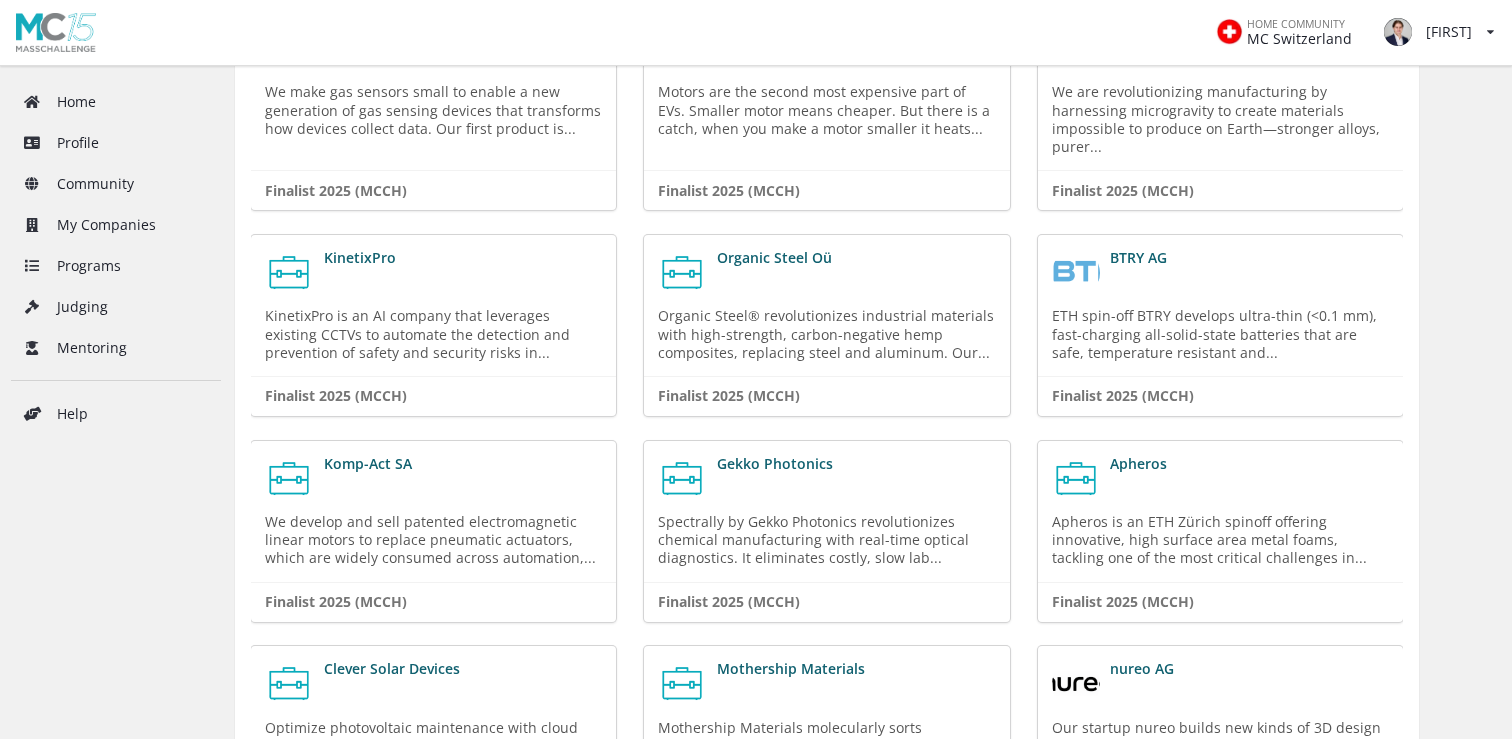 scroll, scrollTop: 561, scrollLeft: 0, axis: vertical 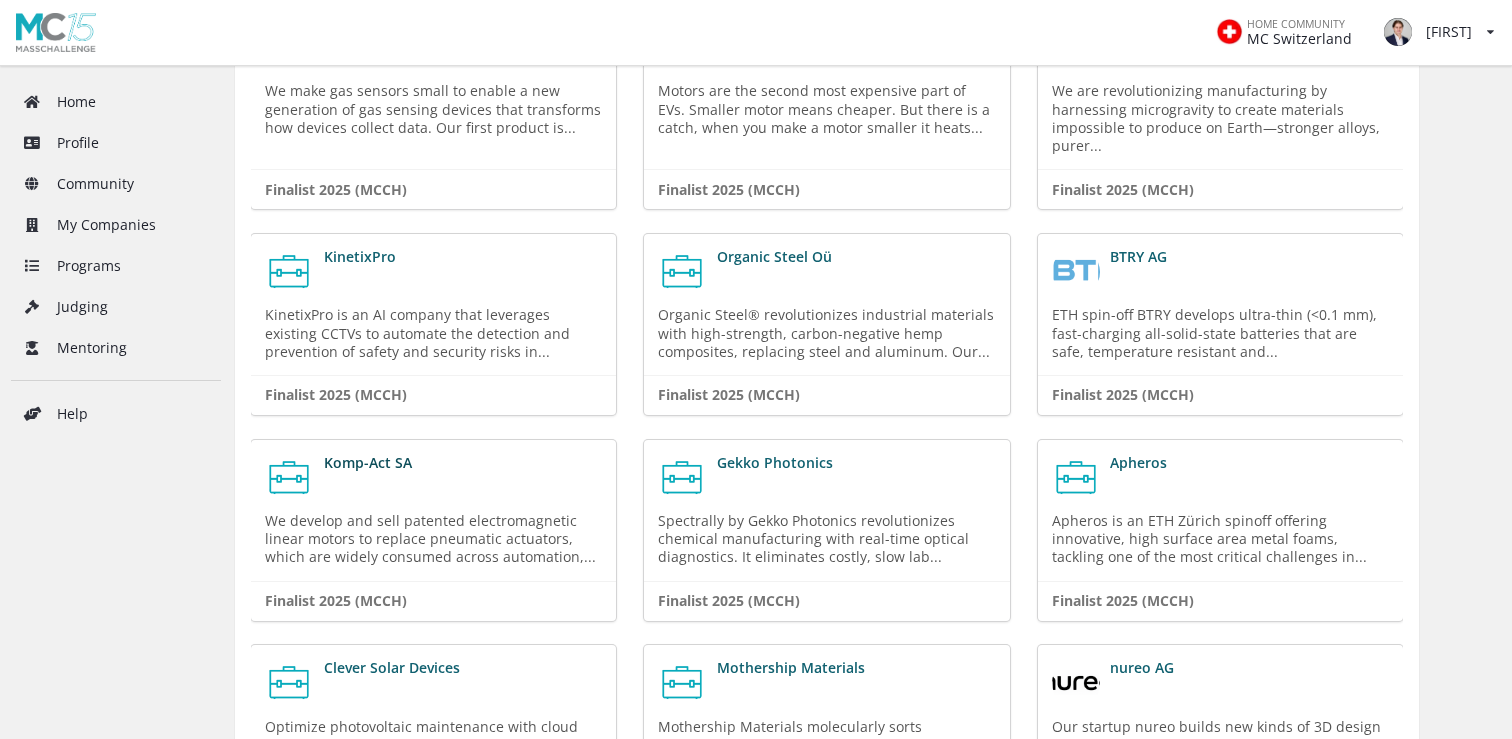 click on "Komp-Act SA" at bounding box center [368, 462] 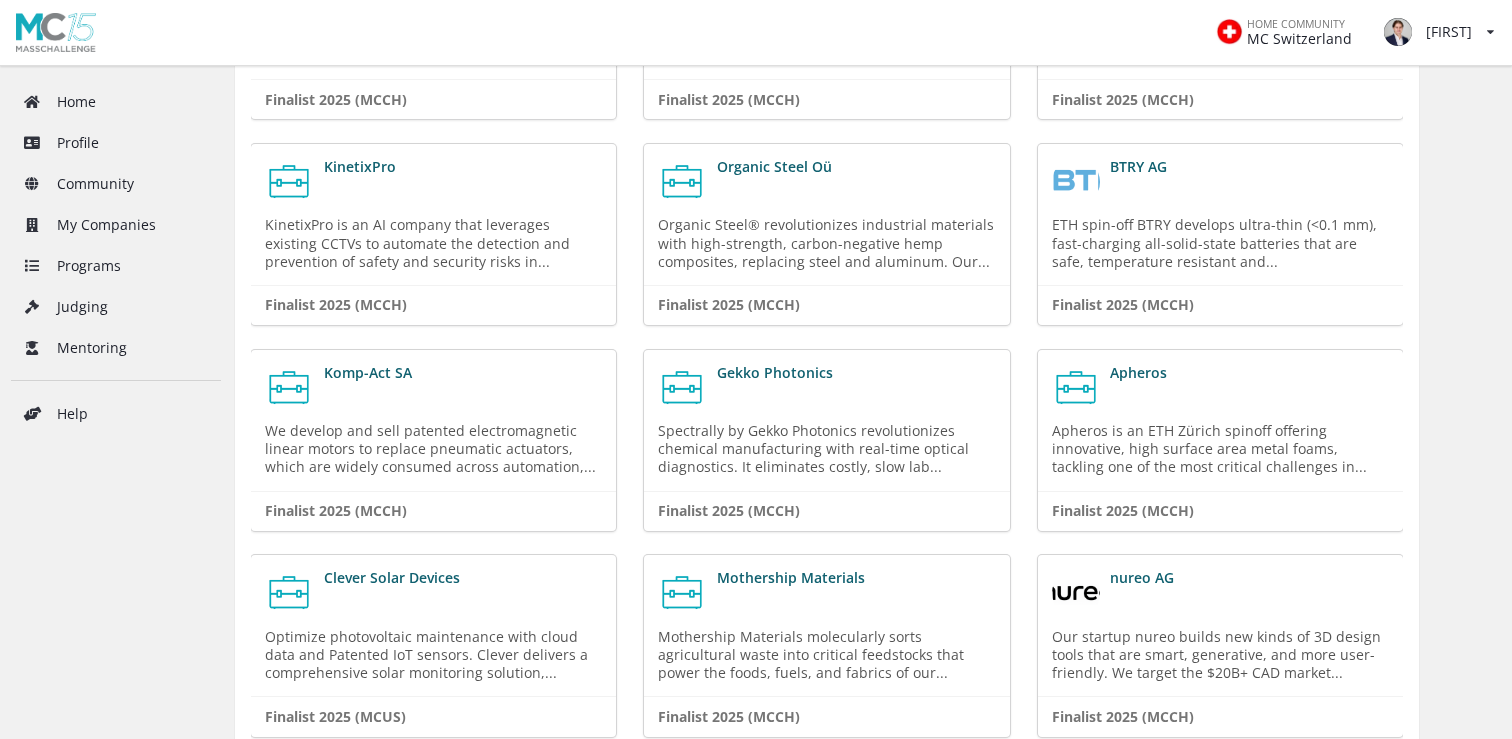 scroll, scrollTop: 659, scrollLeft: 0, axis: vertical 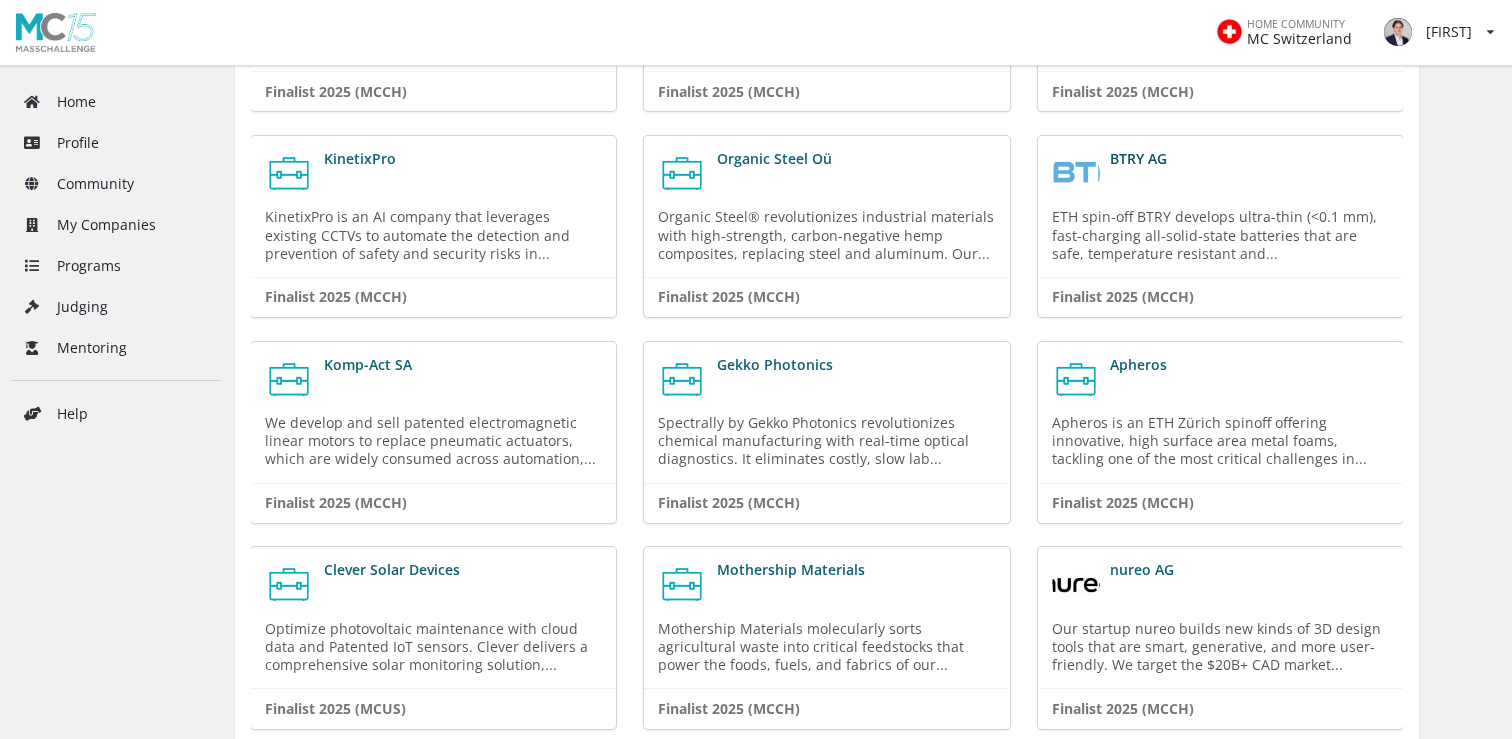 click on "BTRY AG" at bounding box center [1138, 158] 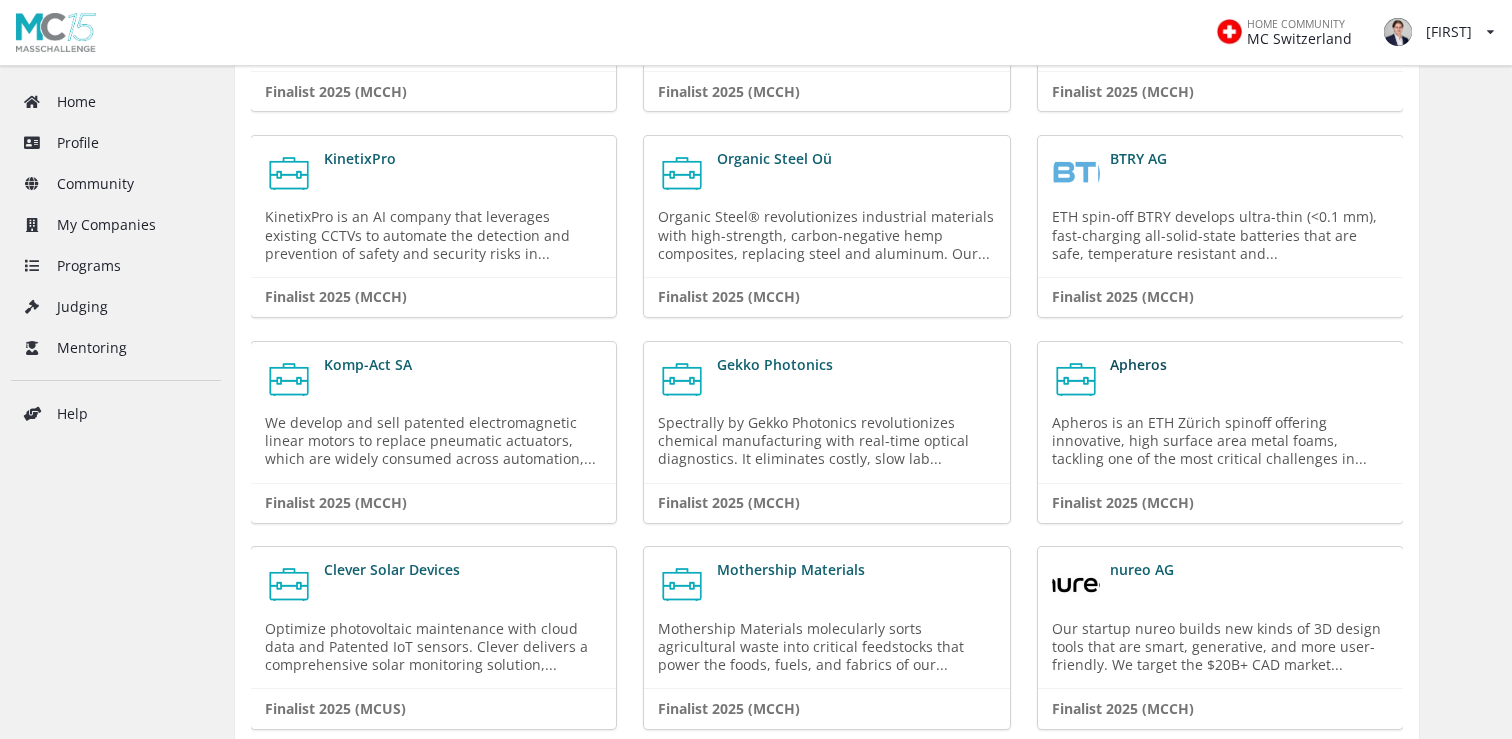 click on "Apheros" at bounding box center (1138, 364) 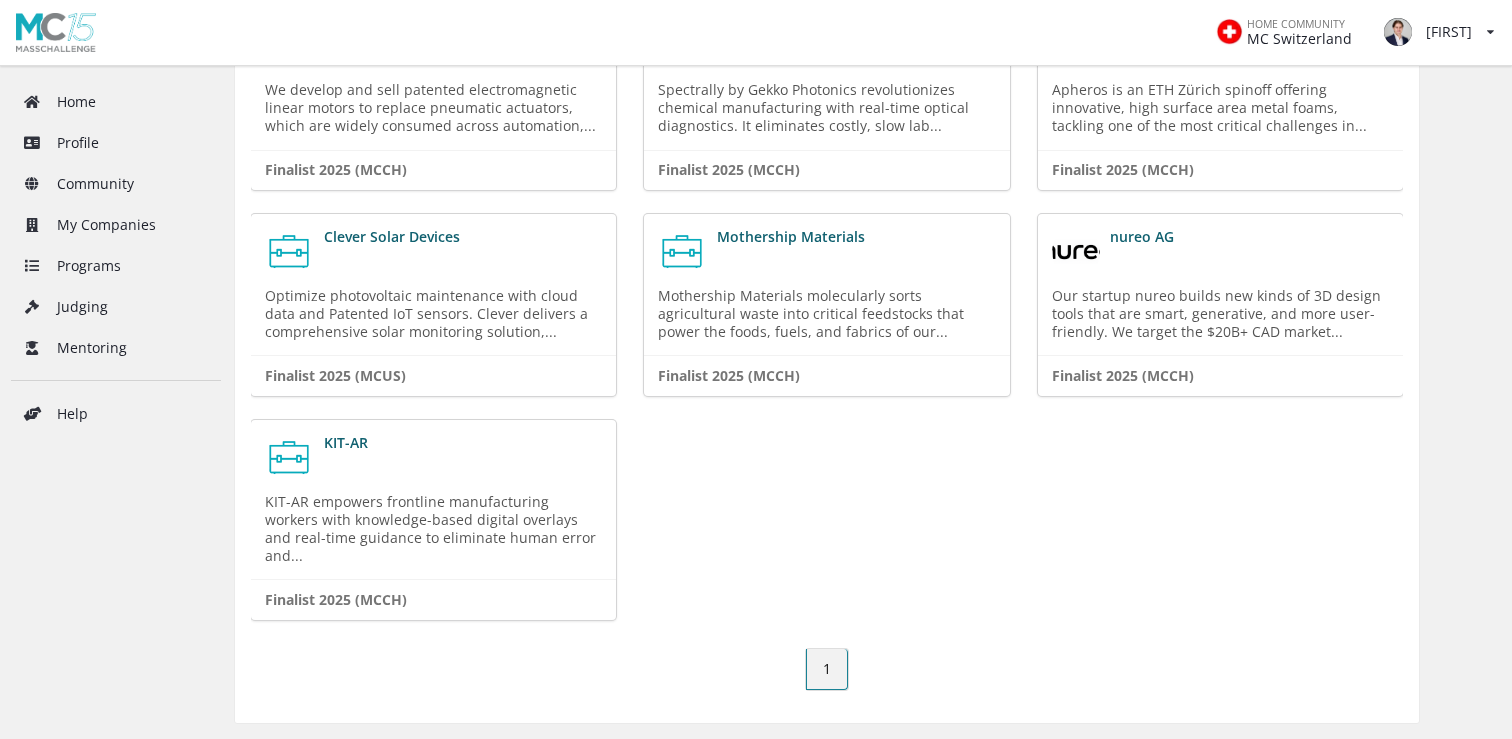 scroll, scrollTop: 997, scrollLeft: 0, axis: vertical 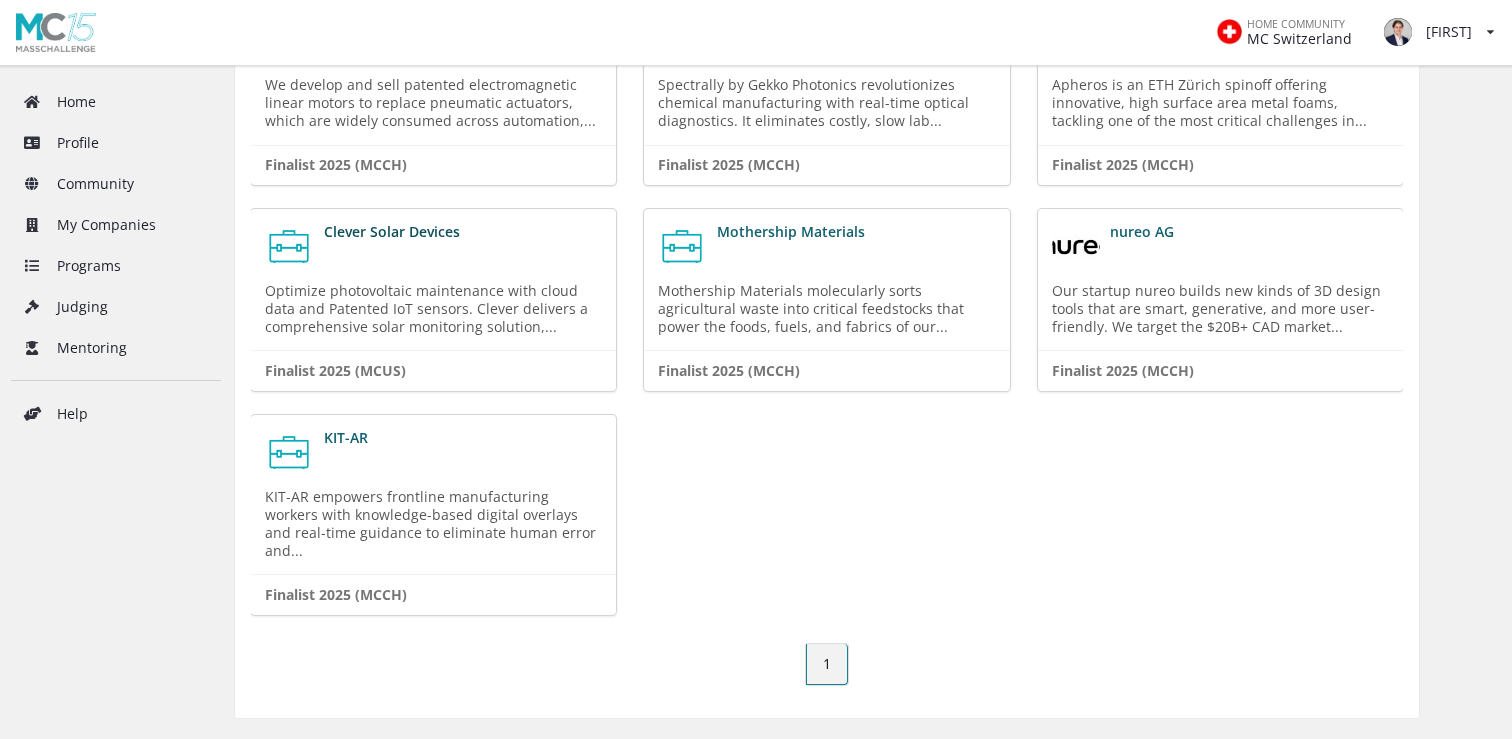 click on "Clever Solar Devices" at bounding box center [392, 231] 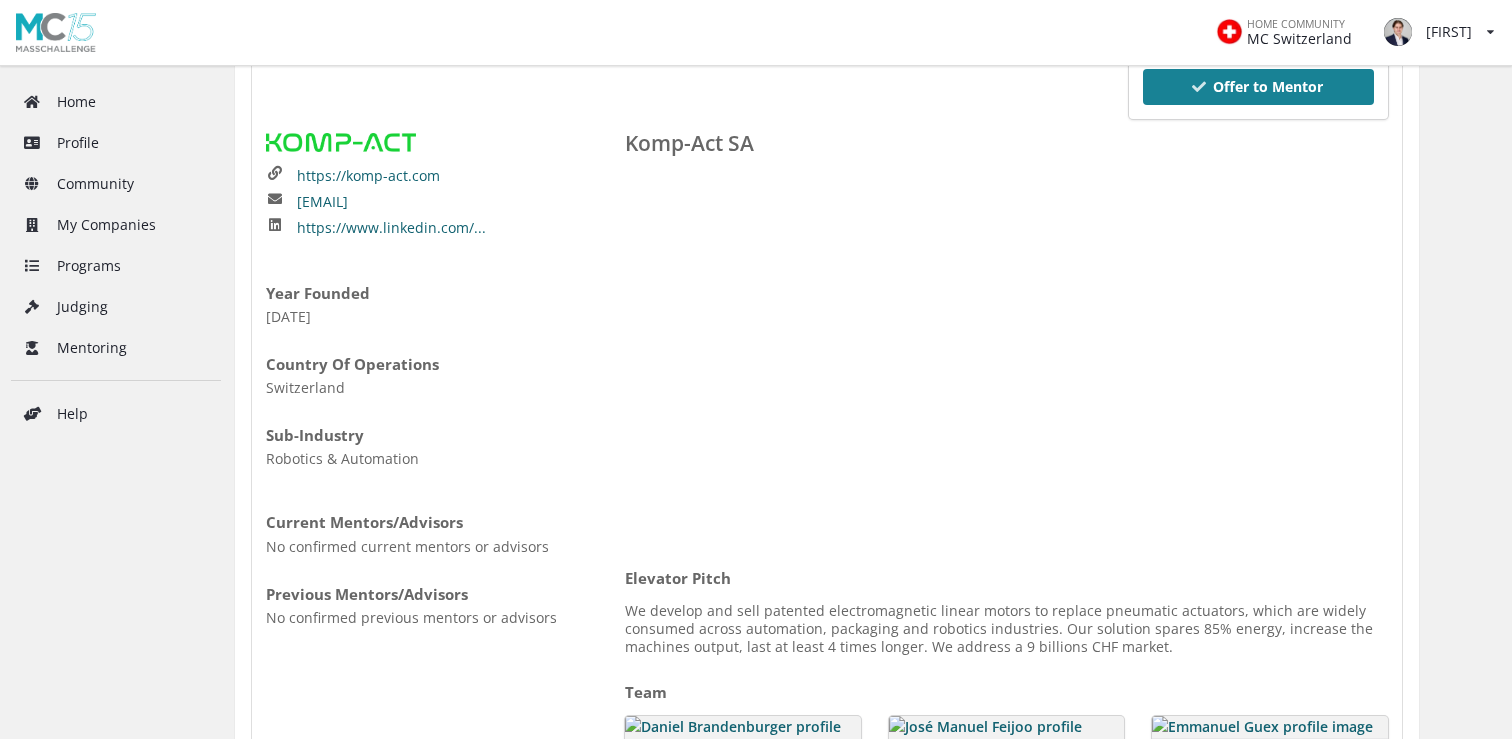 scroll, scrollTop: 234, scrollLeft: 0, axis: vertical 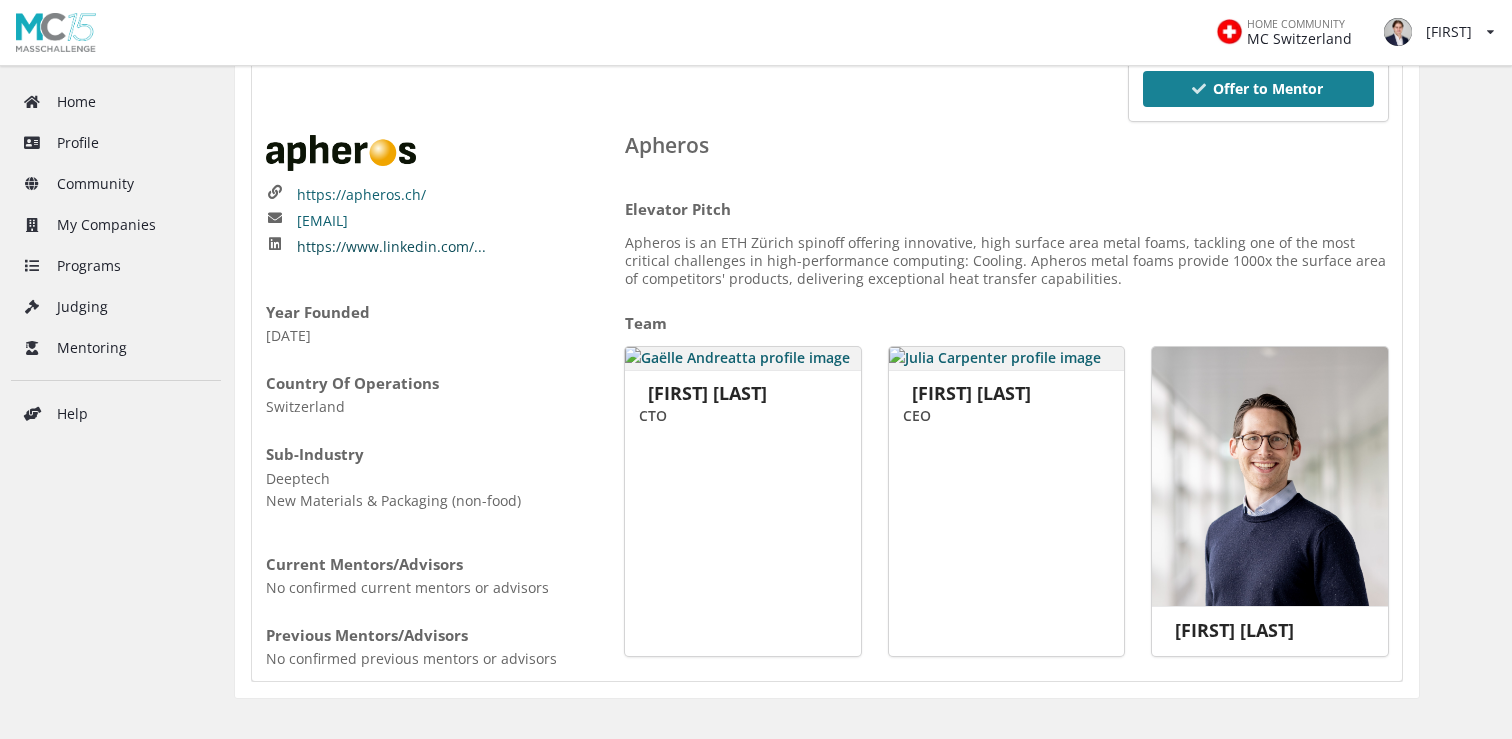 click on "https://www.linkedin.com/..." at bounding box center (391, 247) 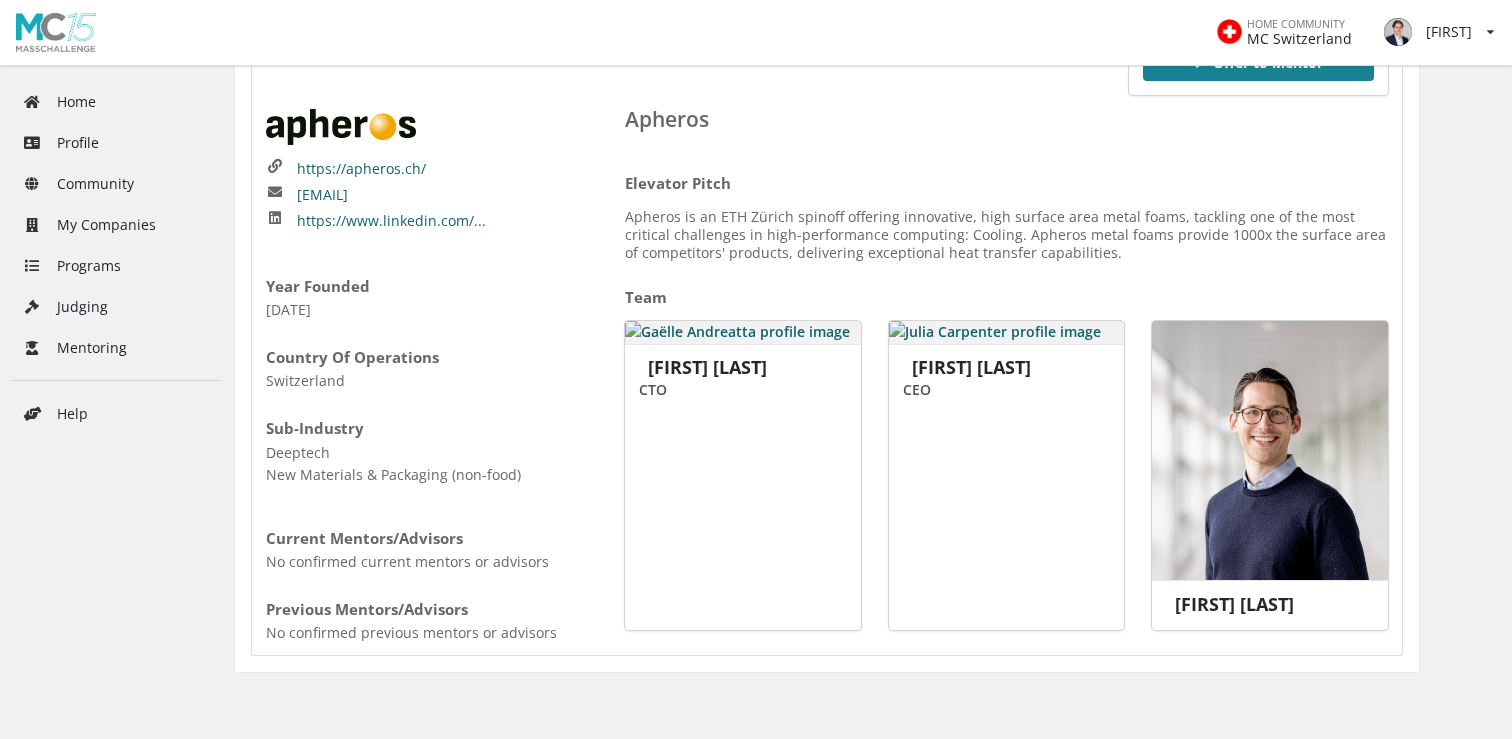 scroll, scrollTop: 244, scrollLeft: 0, axis: vertical 